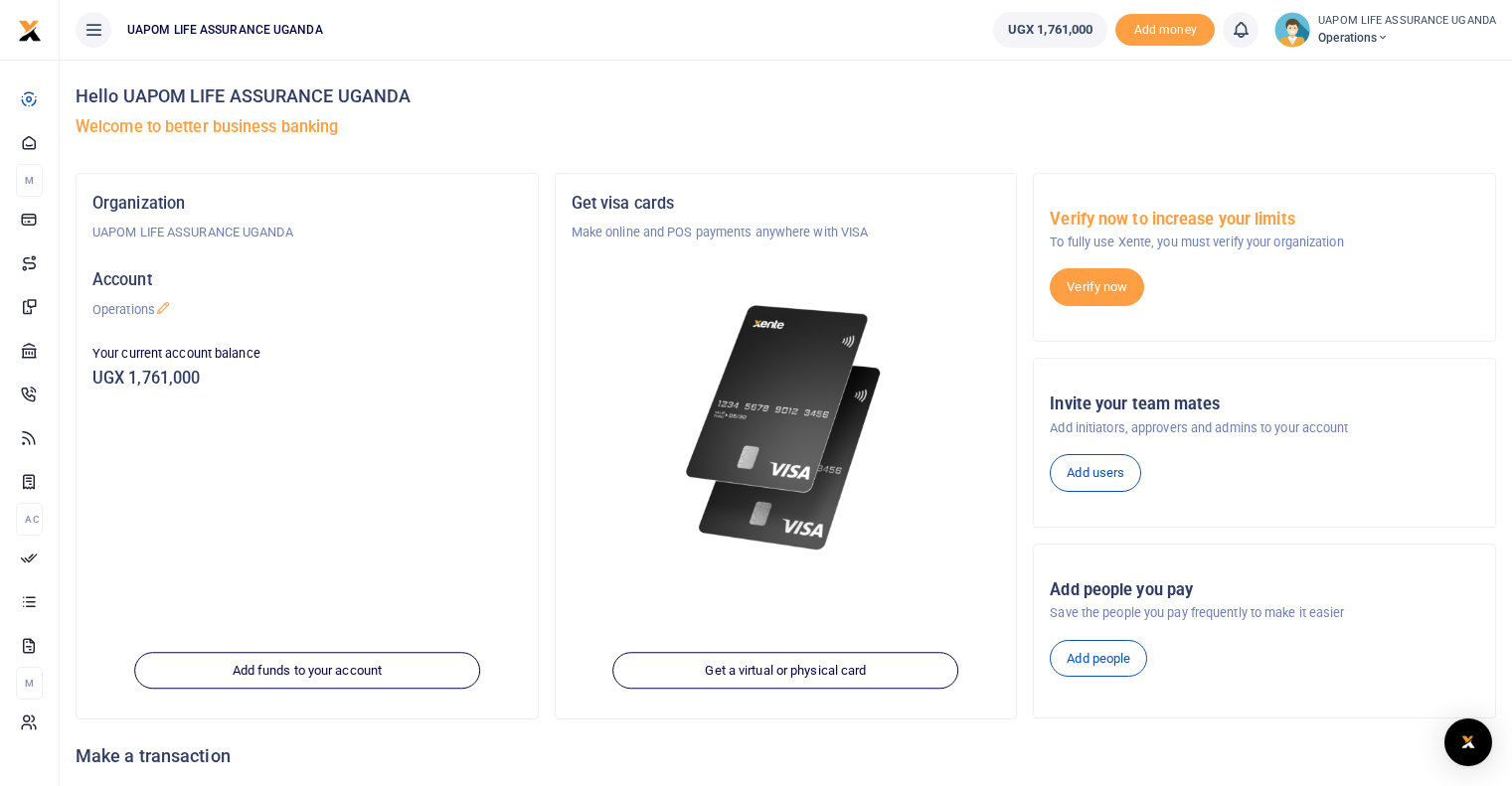 scroll, scrollTop: 0, scrollLeft: 0, axis: both 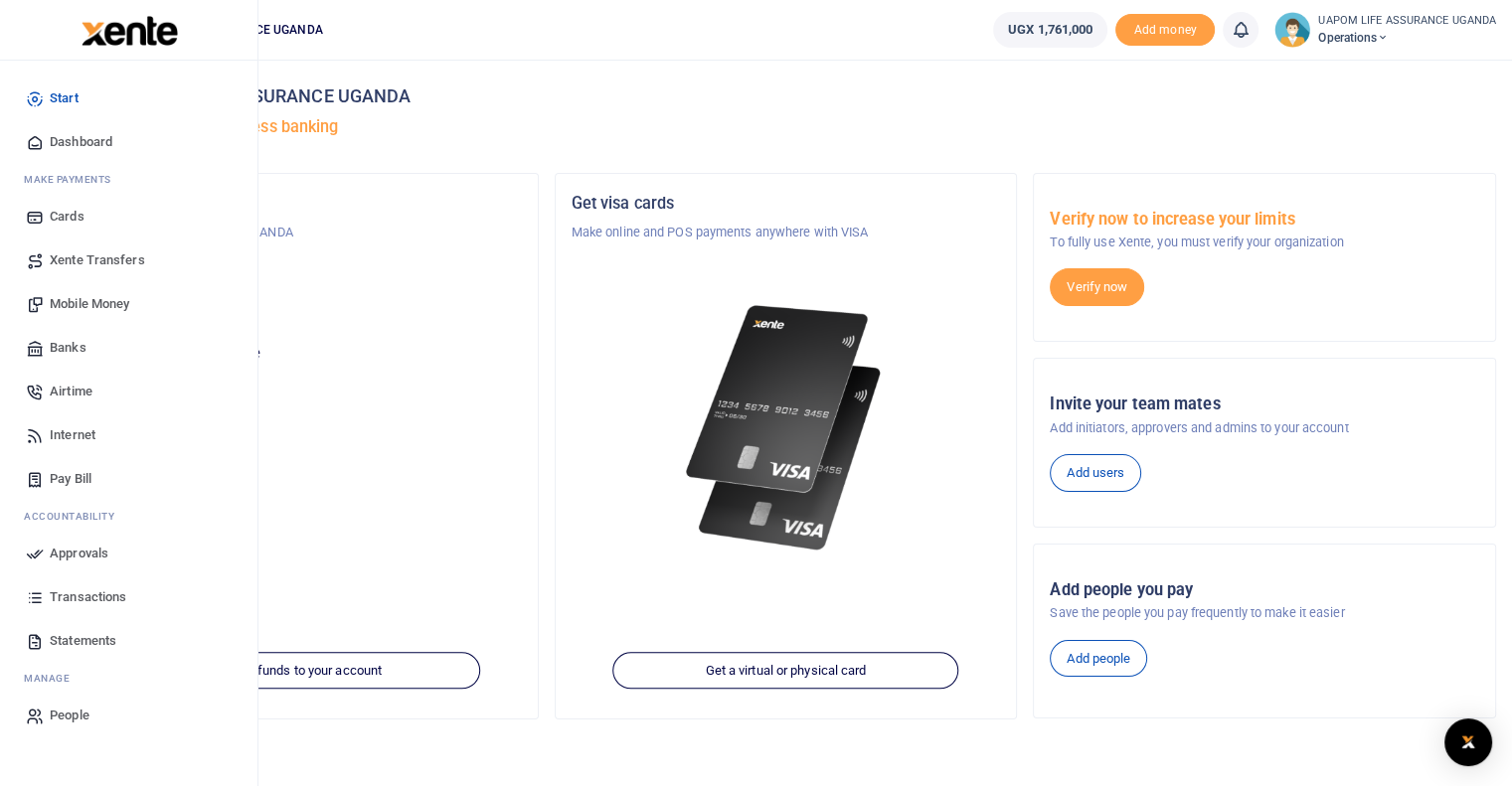 click on "Internet" at bounding box center (73, 435) 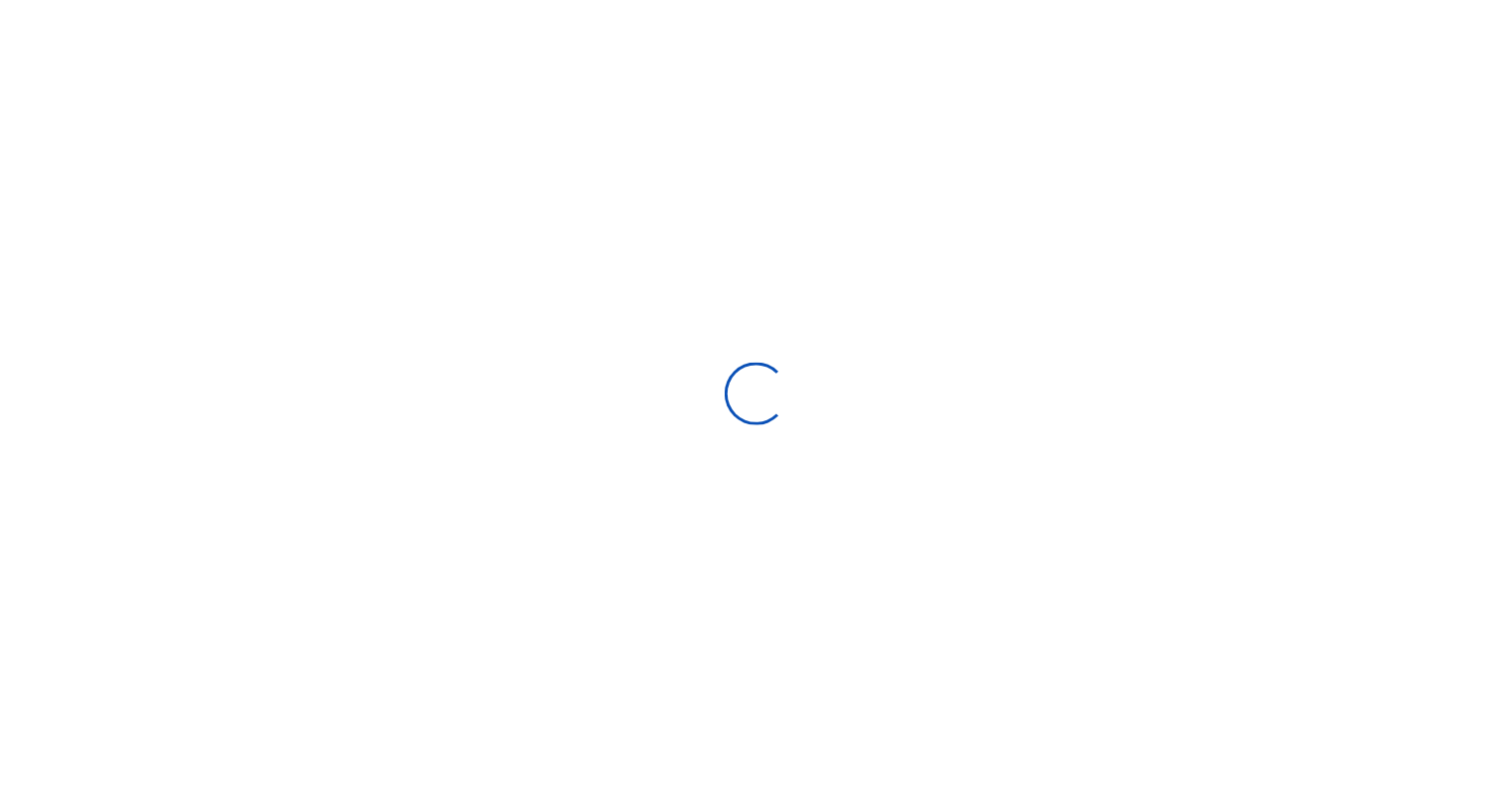 scroll, scrollTop: 0, scrollLeft: 0, axis: both 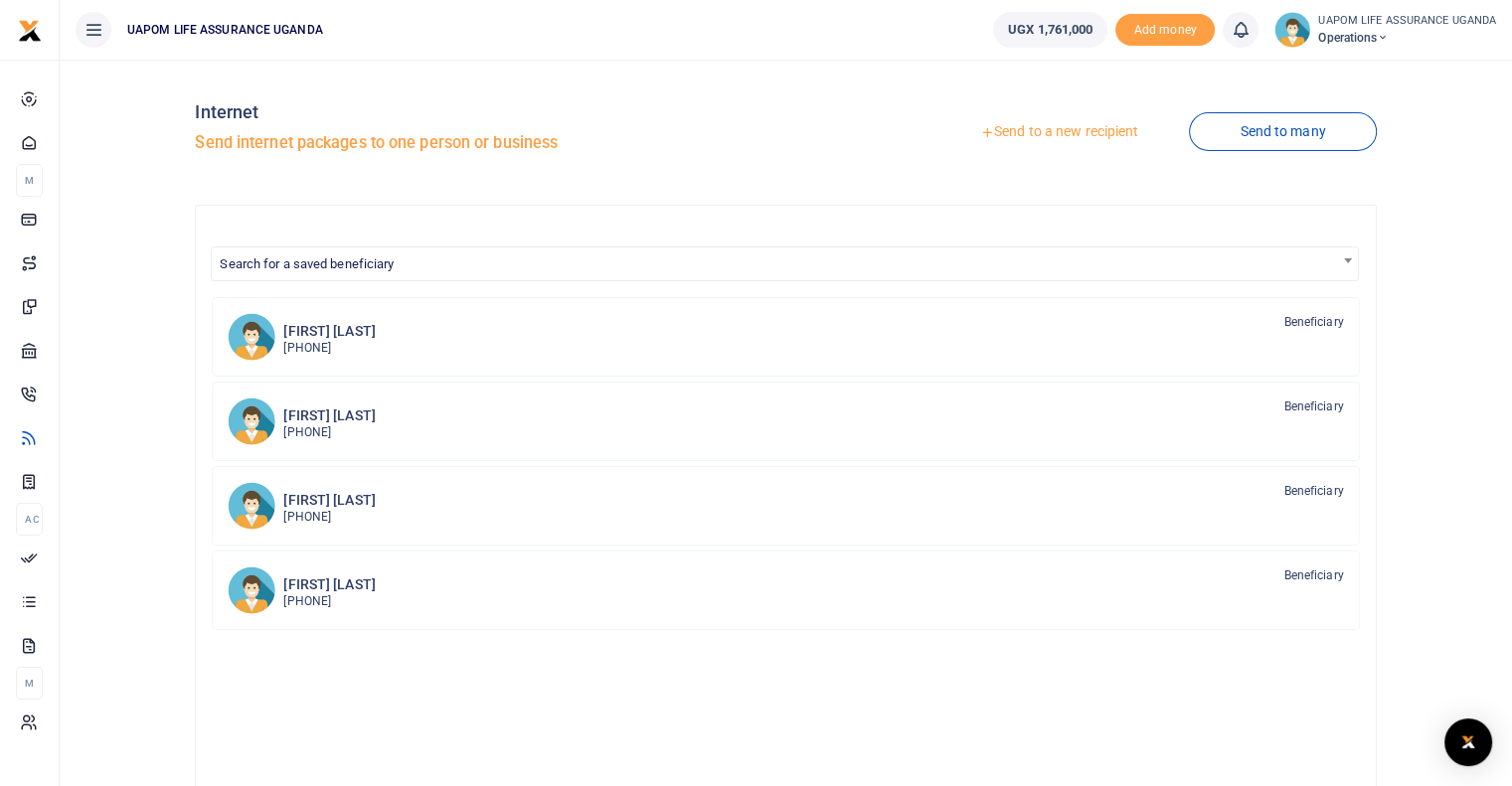 click on "Send to a new recipient" at bounding box center [1059, 132] 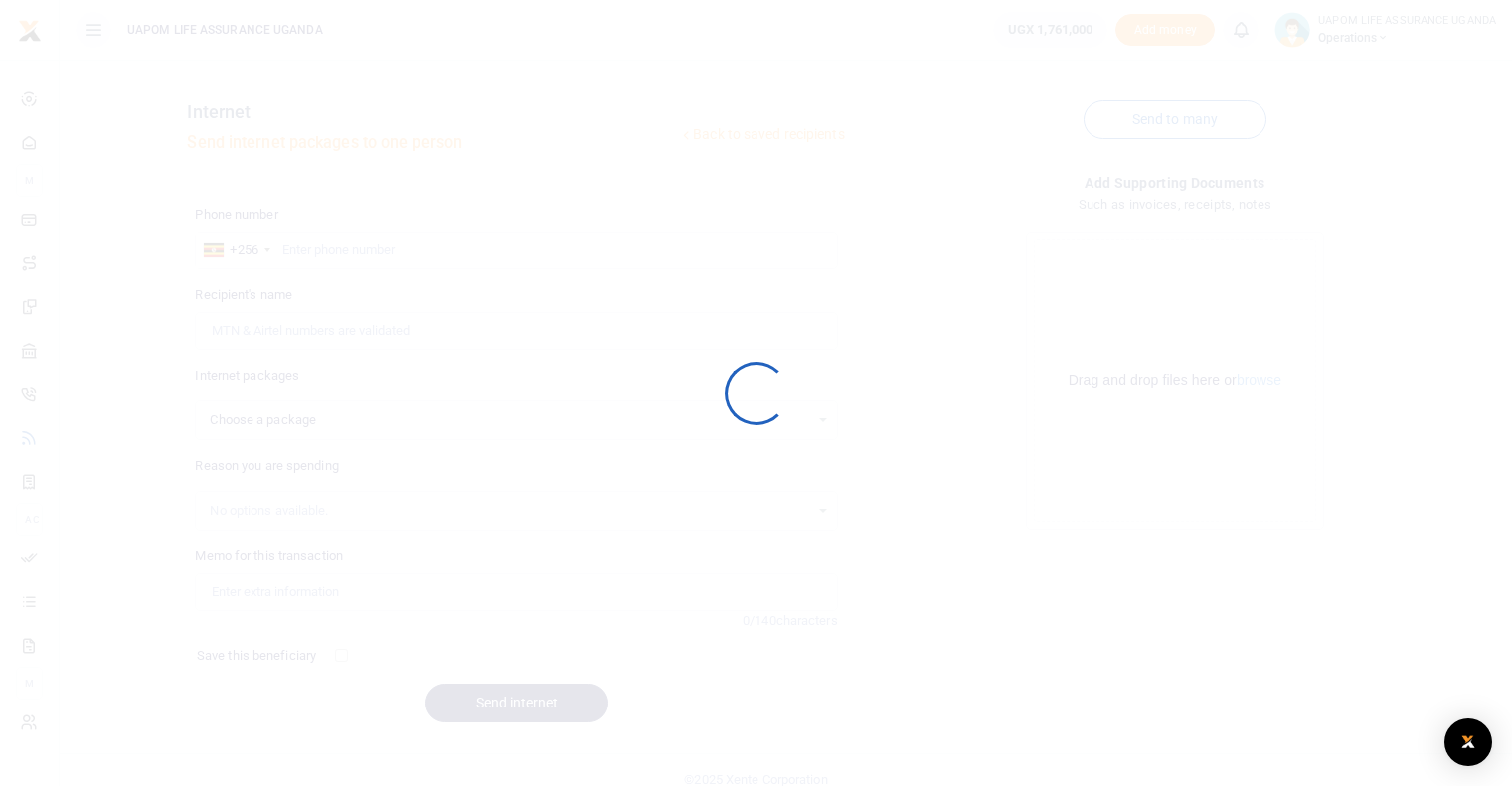 scroll, scrollTop: 0, scrollLeft: 0, axis: both 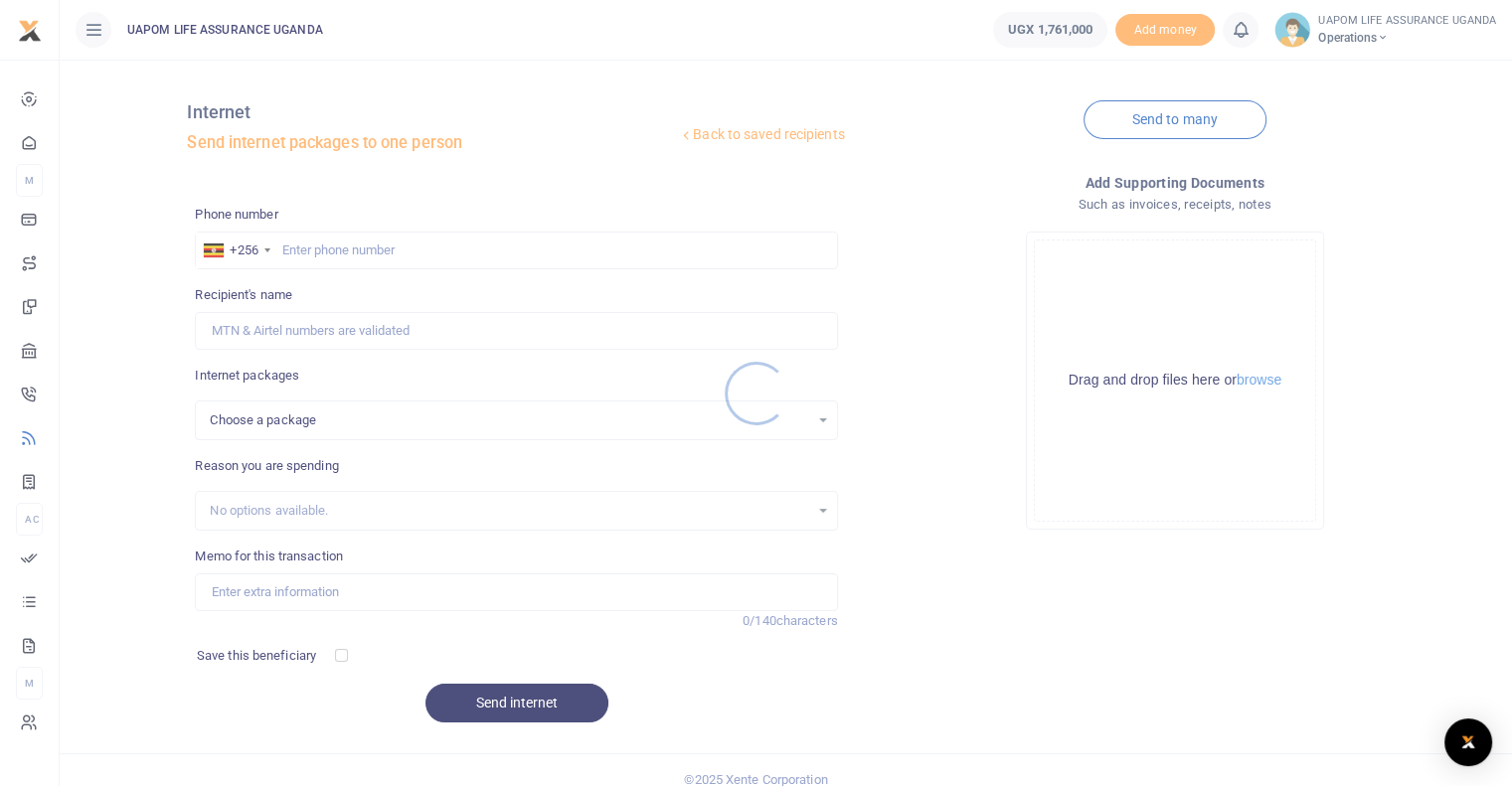 click at bounding box center (756, 393) 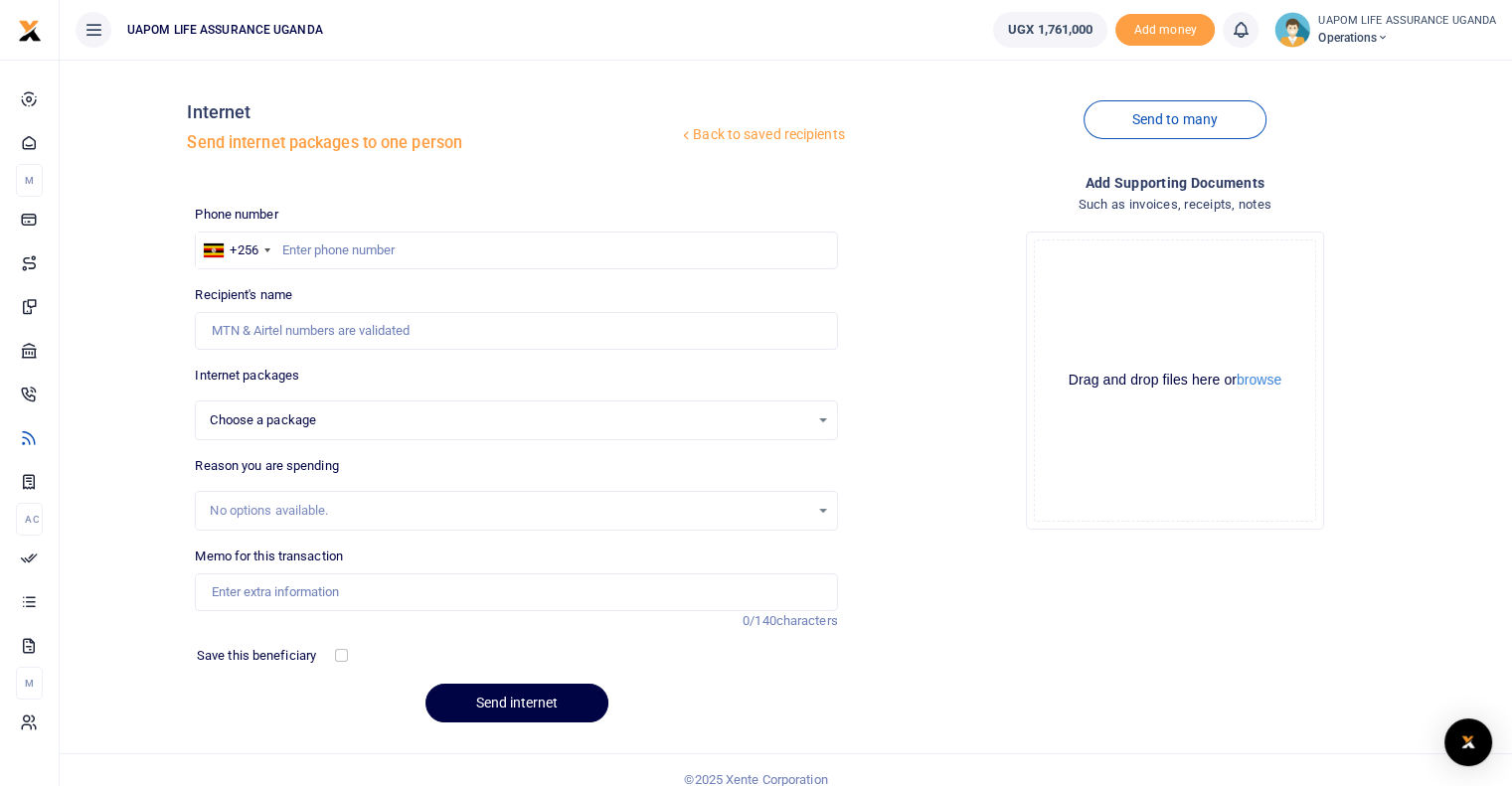 click at bounding box center (756, 393) 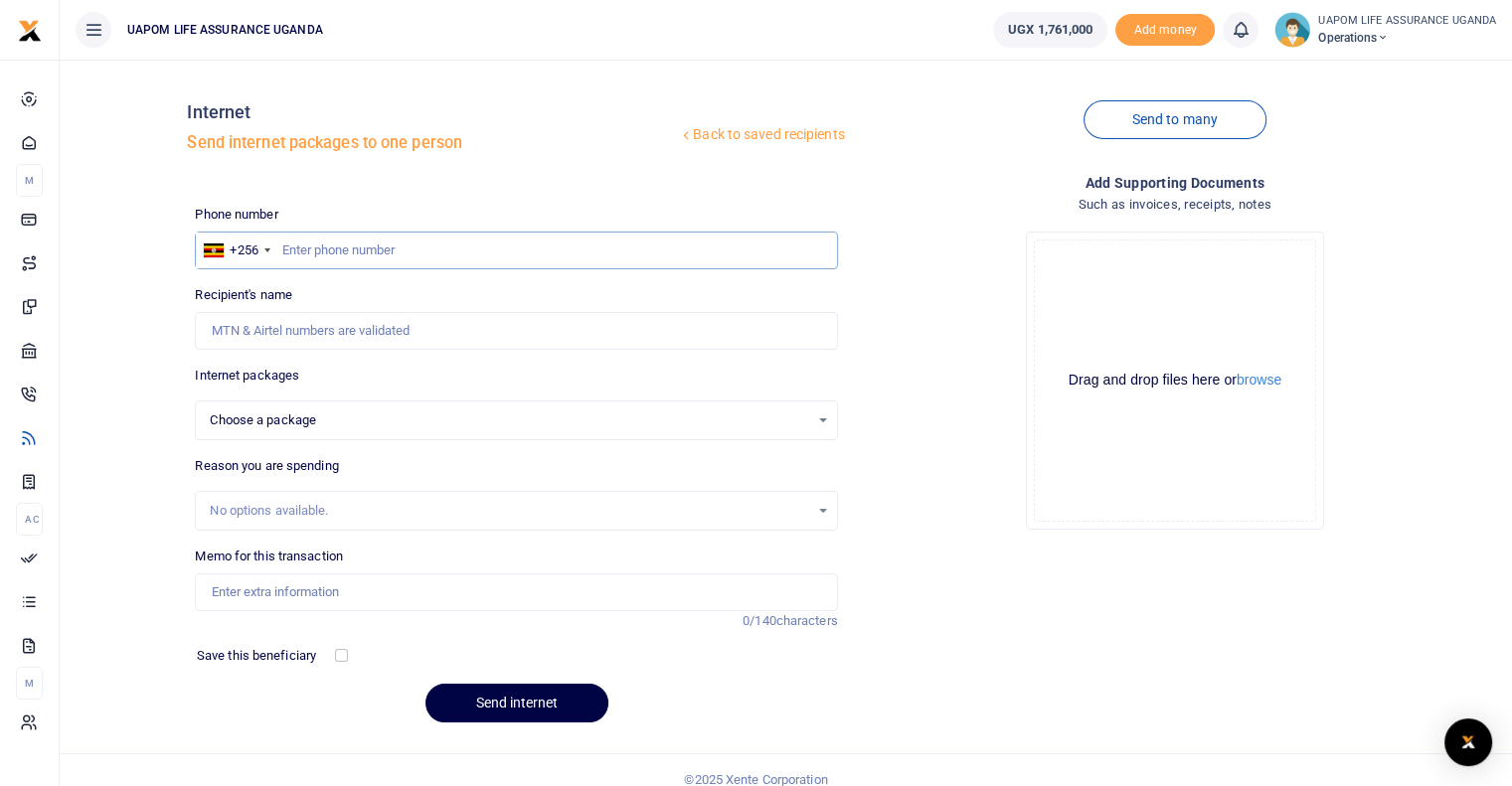 click at bounding box center (516, 250) 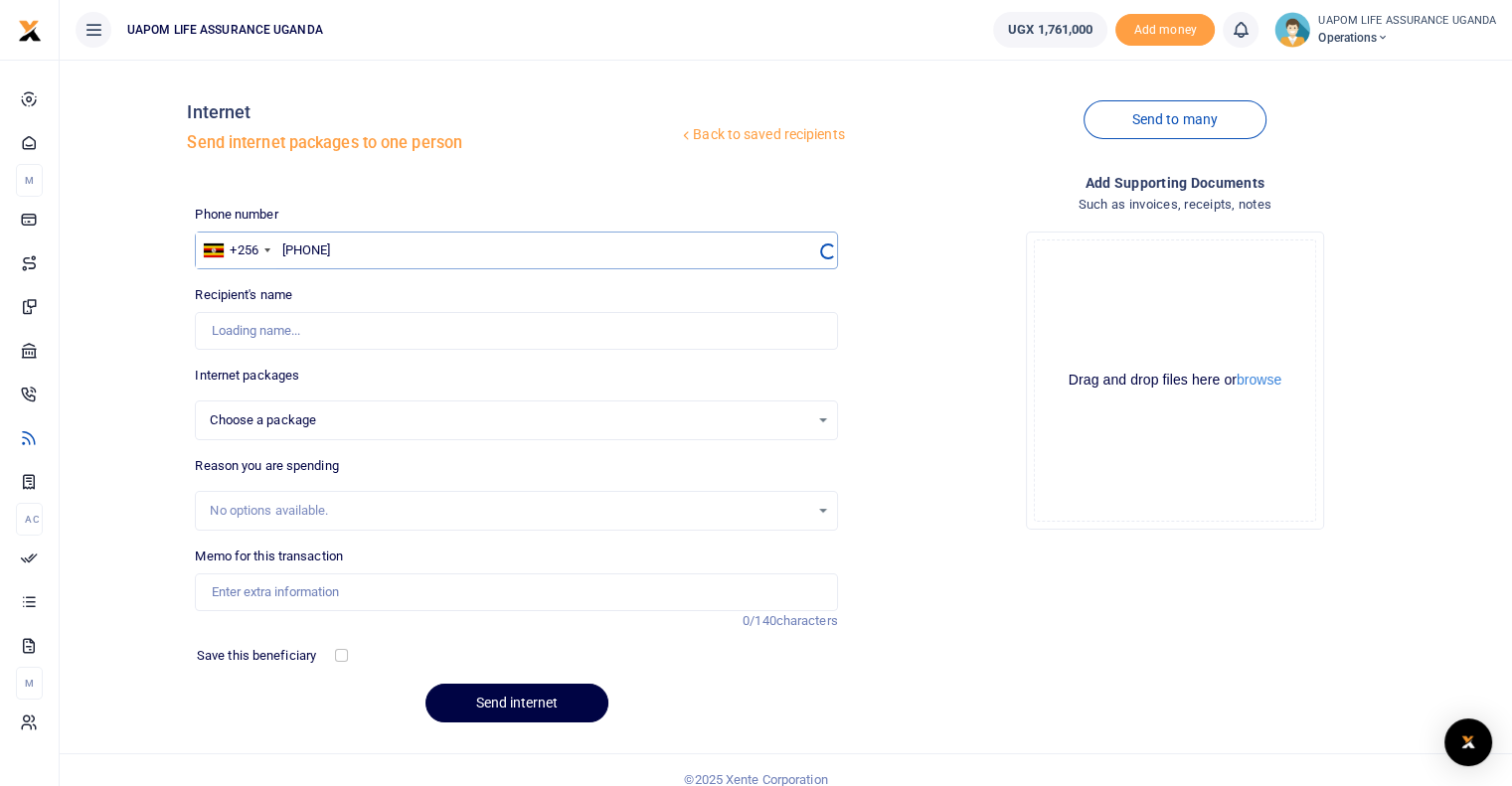 select 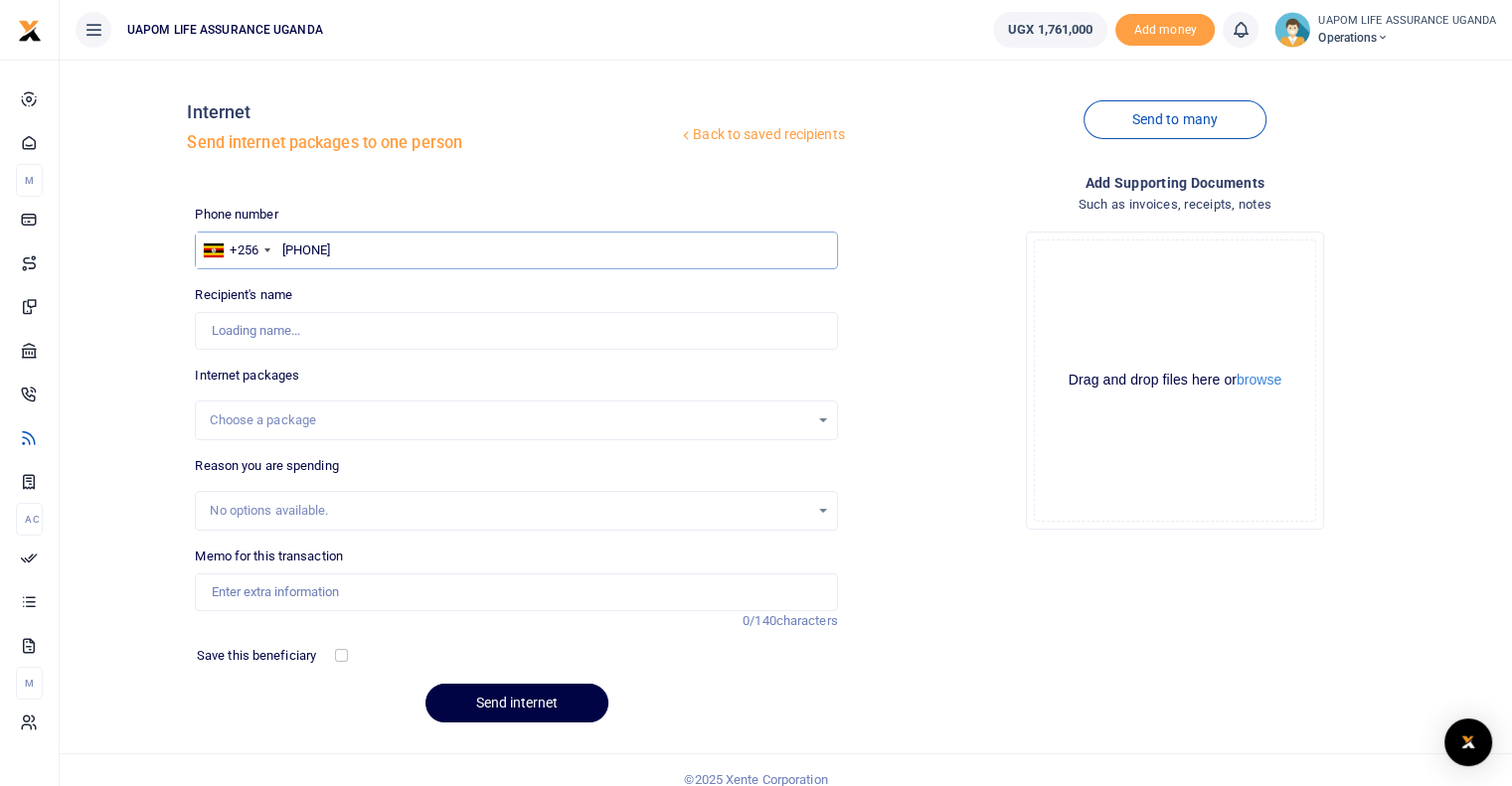 type on "Akena  Joshua" 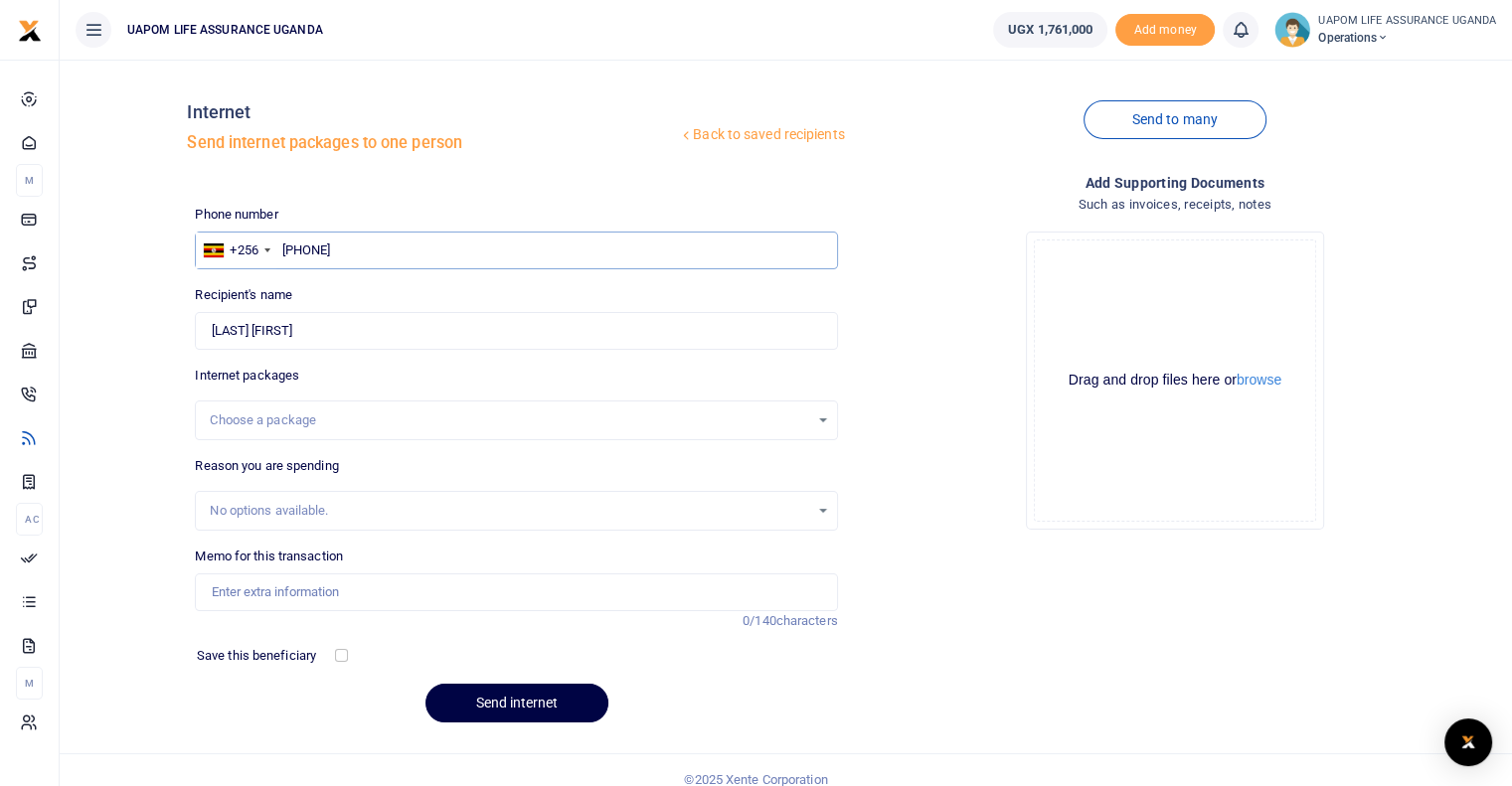 type on "702832972" 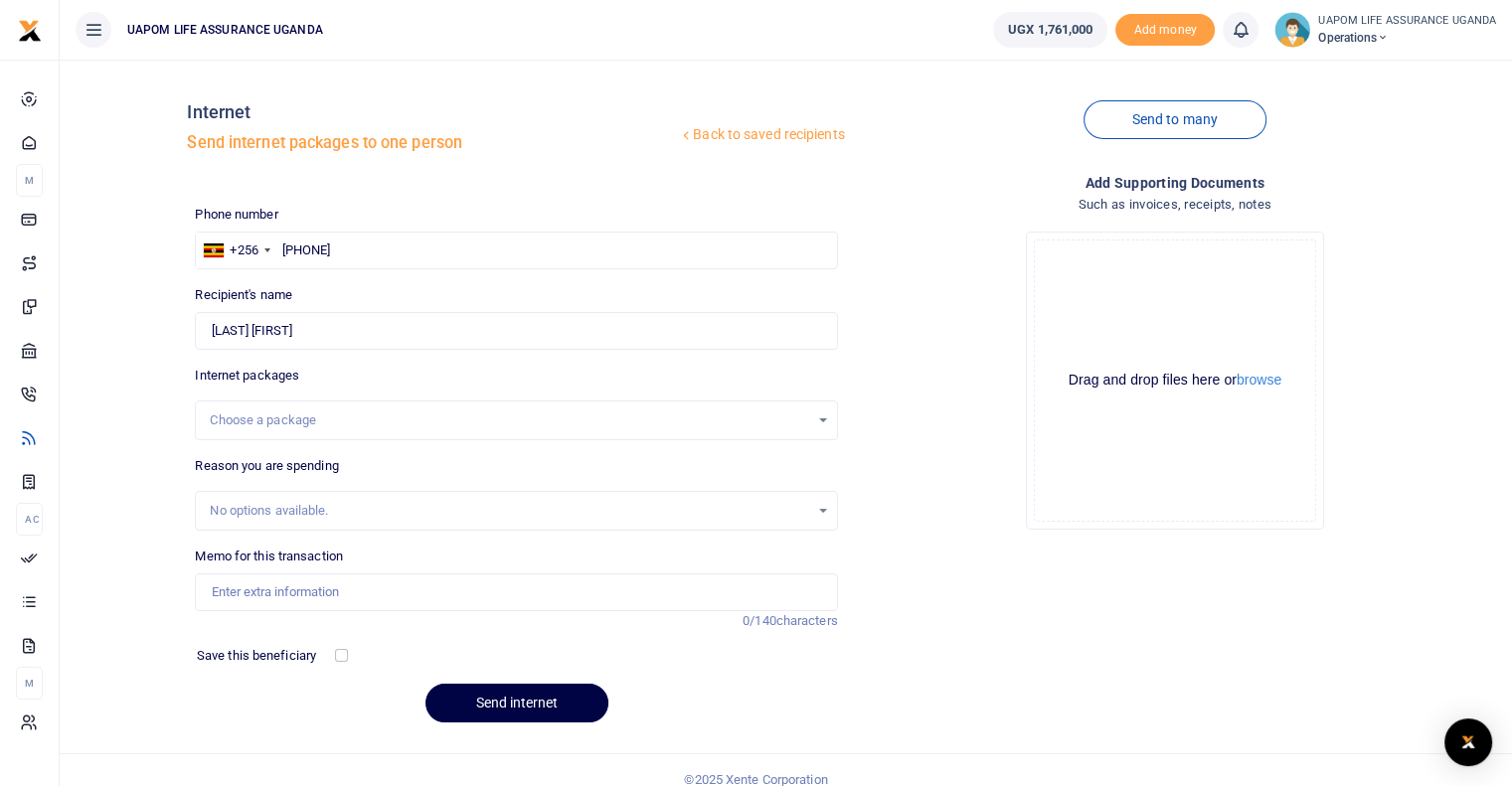 click on "Choose a package" at bounding box center [509, 420] 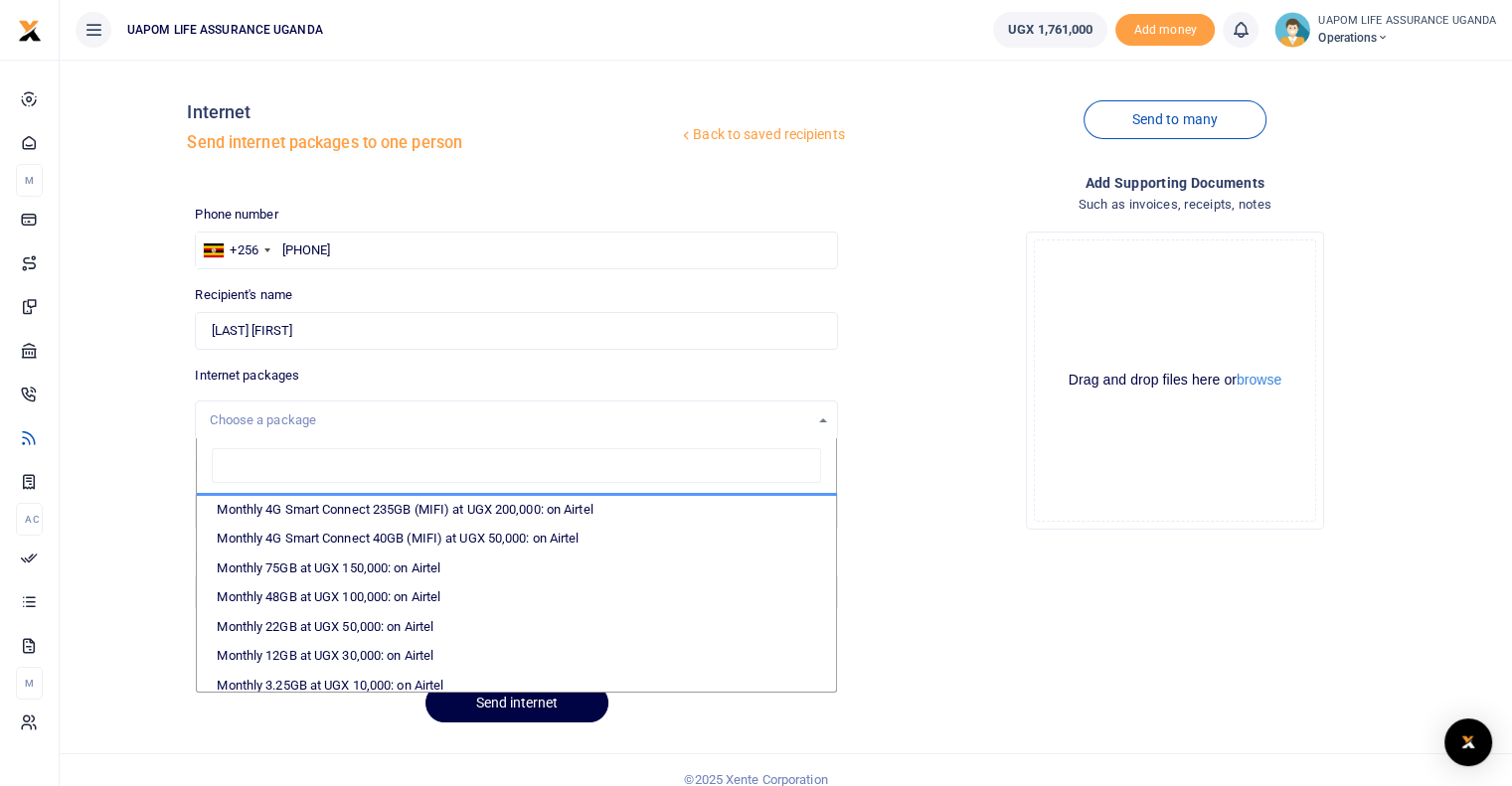 scroll, scrollTop: 397, scrollLeft: 0, axis: vertical 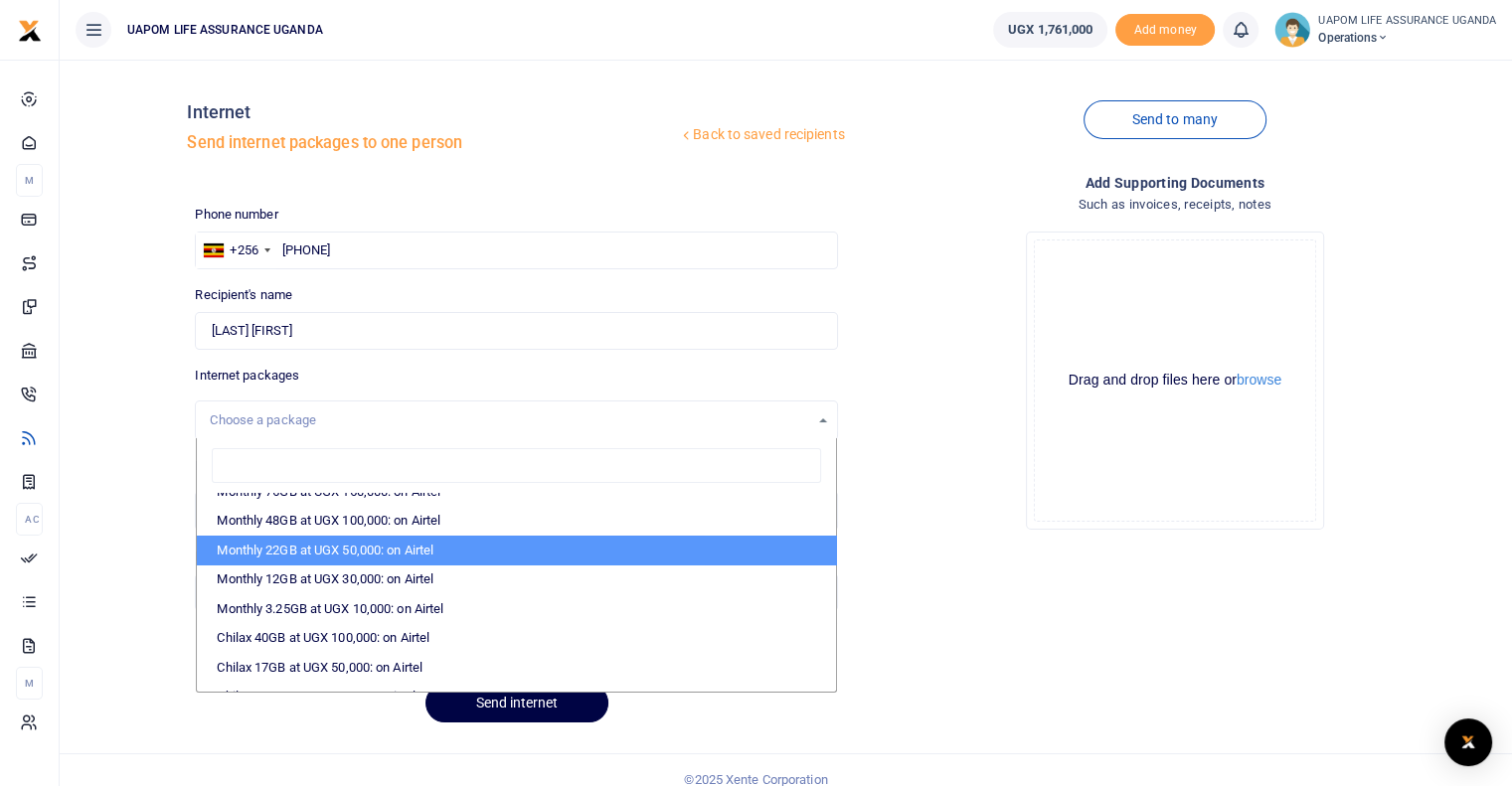click on "Monthly 22GB at UGX  50,000: on Airtel" at bounding box center (516, 550) 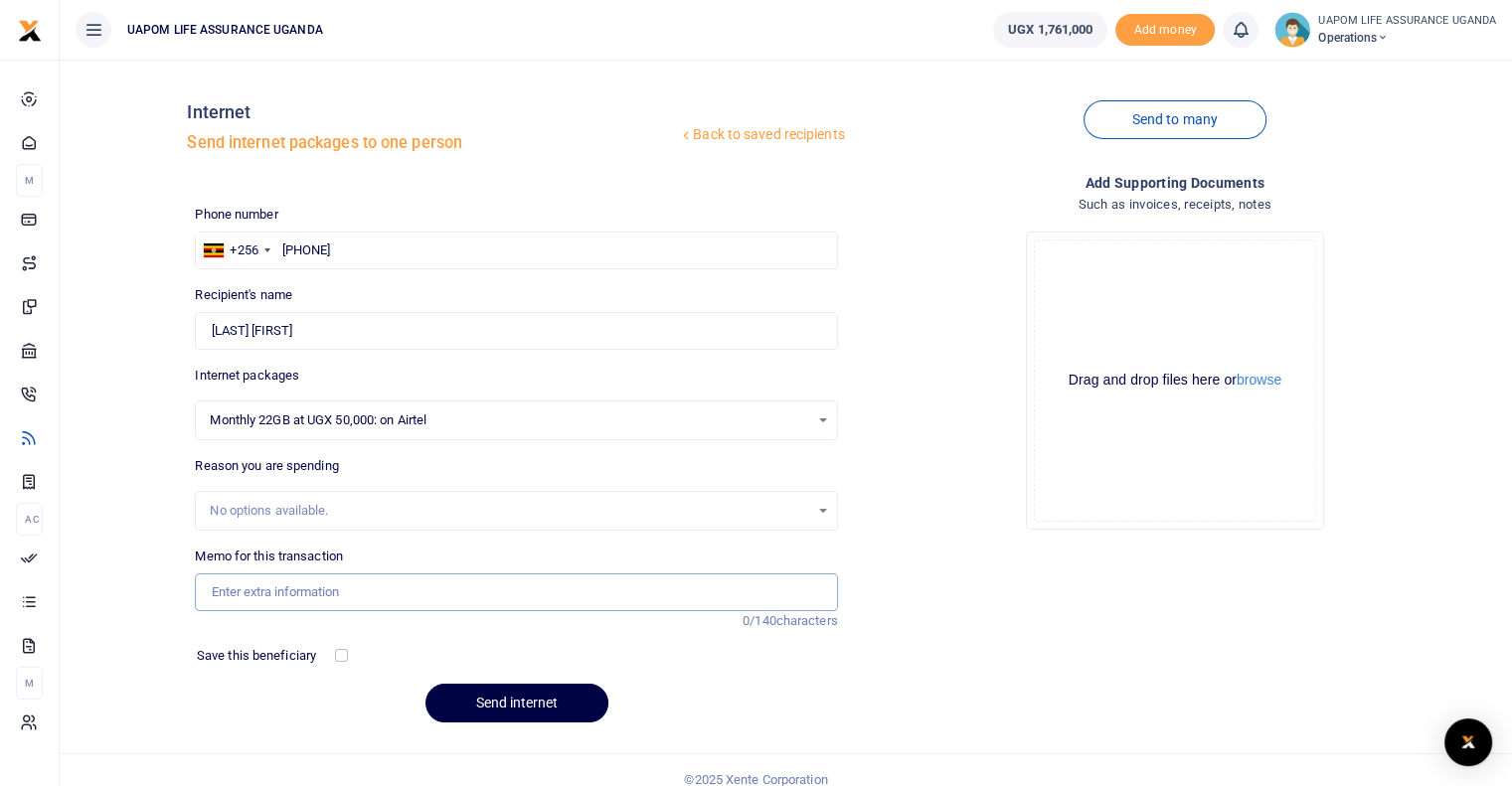 click on "Memo for this transaction" at bounding box center (516, 592) 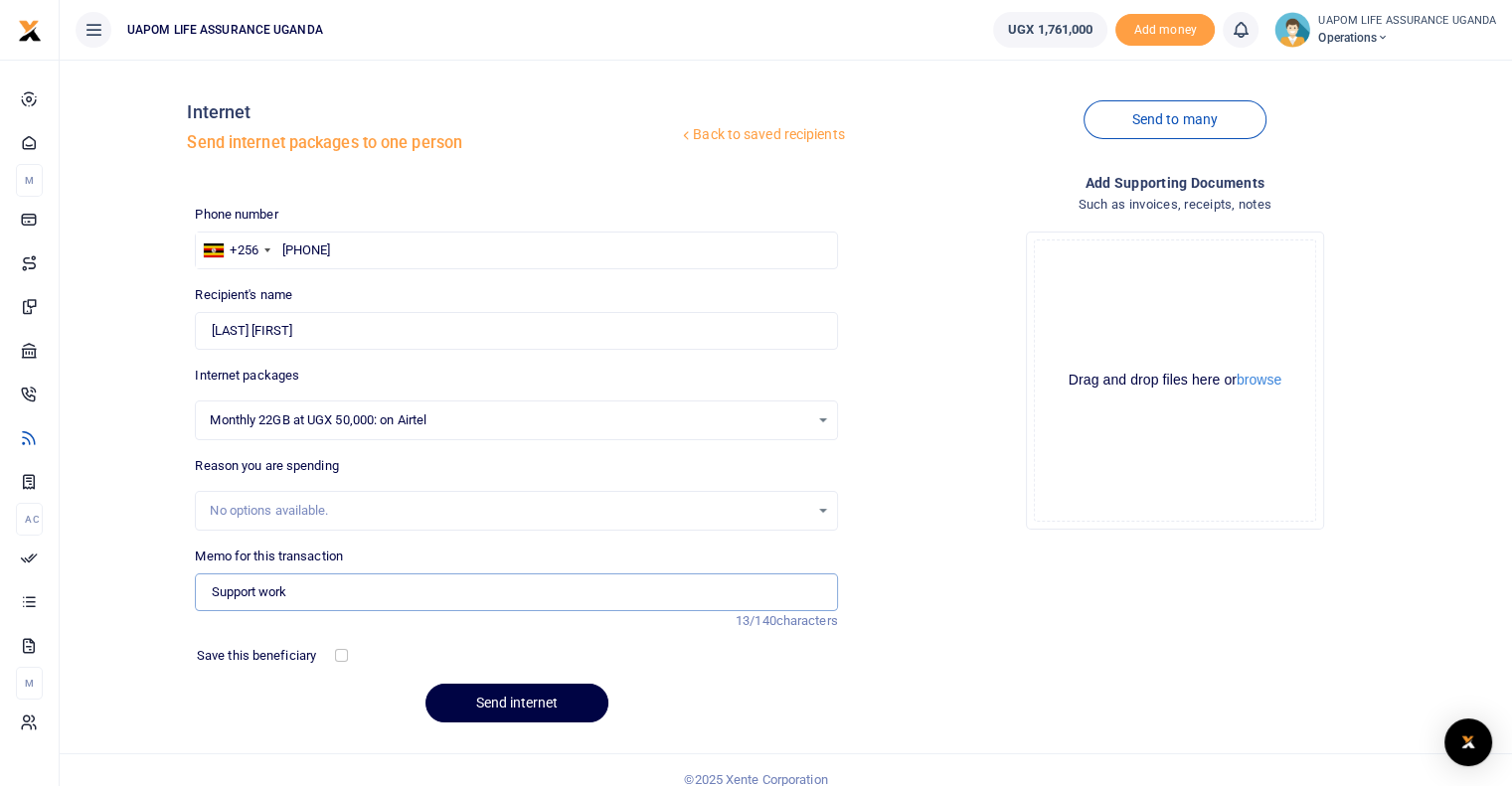 type on "Support work" 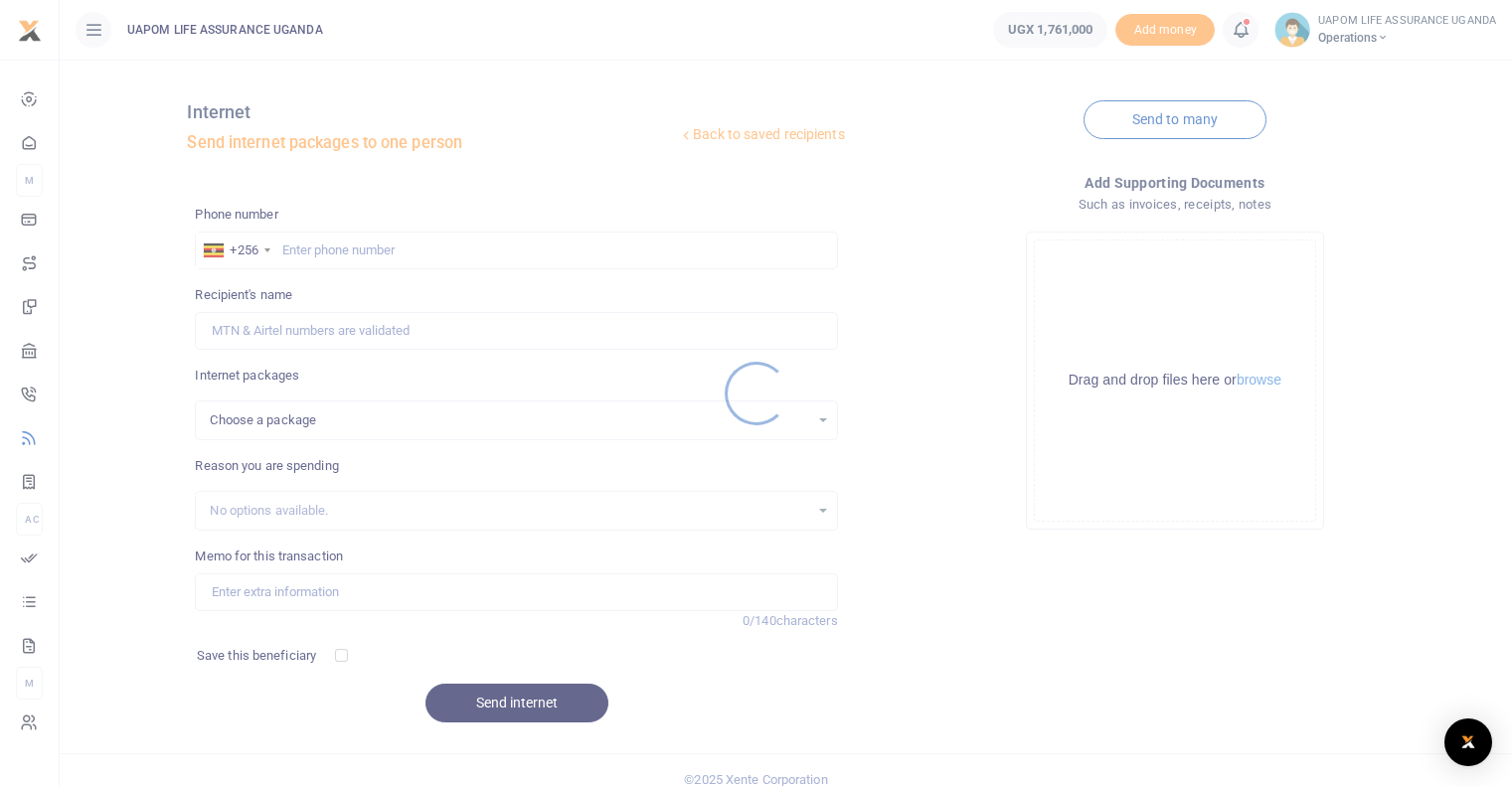 scroll, scrollTop: 0, scrollLeft: 0, axis: both 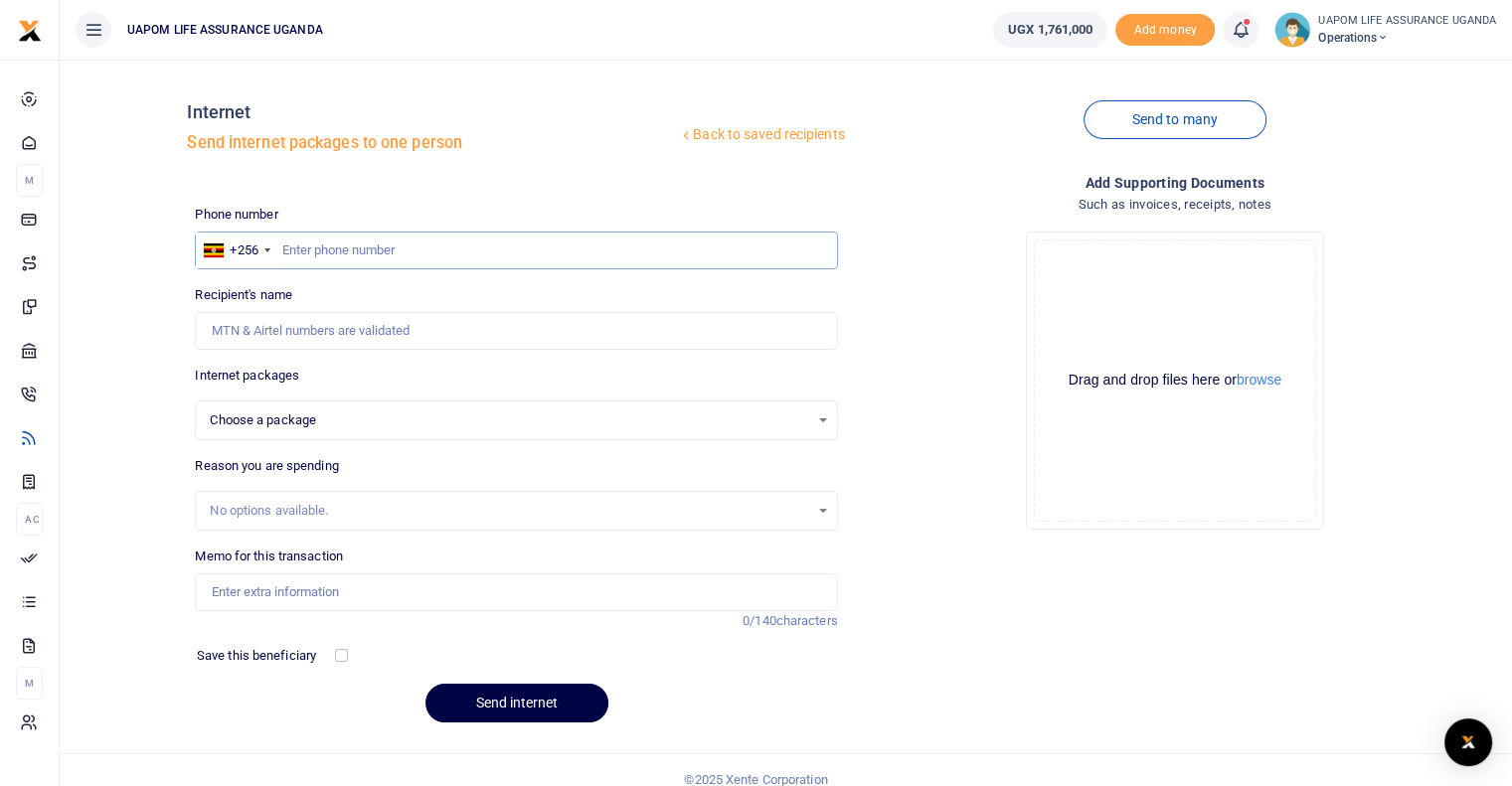 click at bounding box center (516, 250) 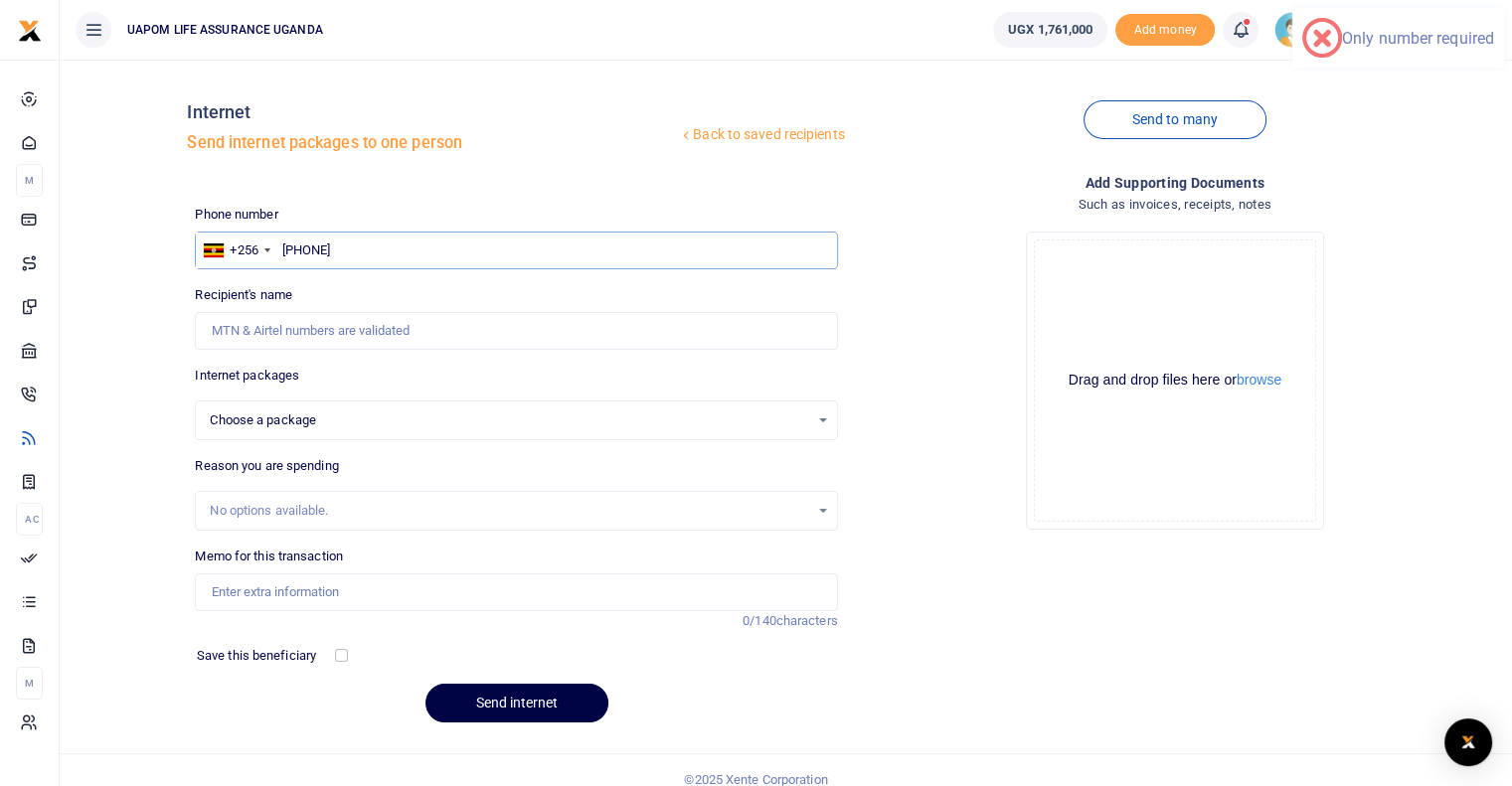 click on "701 339904" at bounding box center [516, 250] 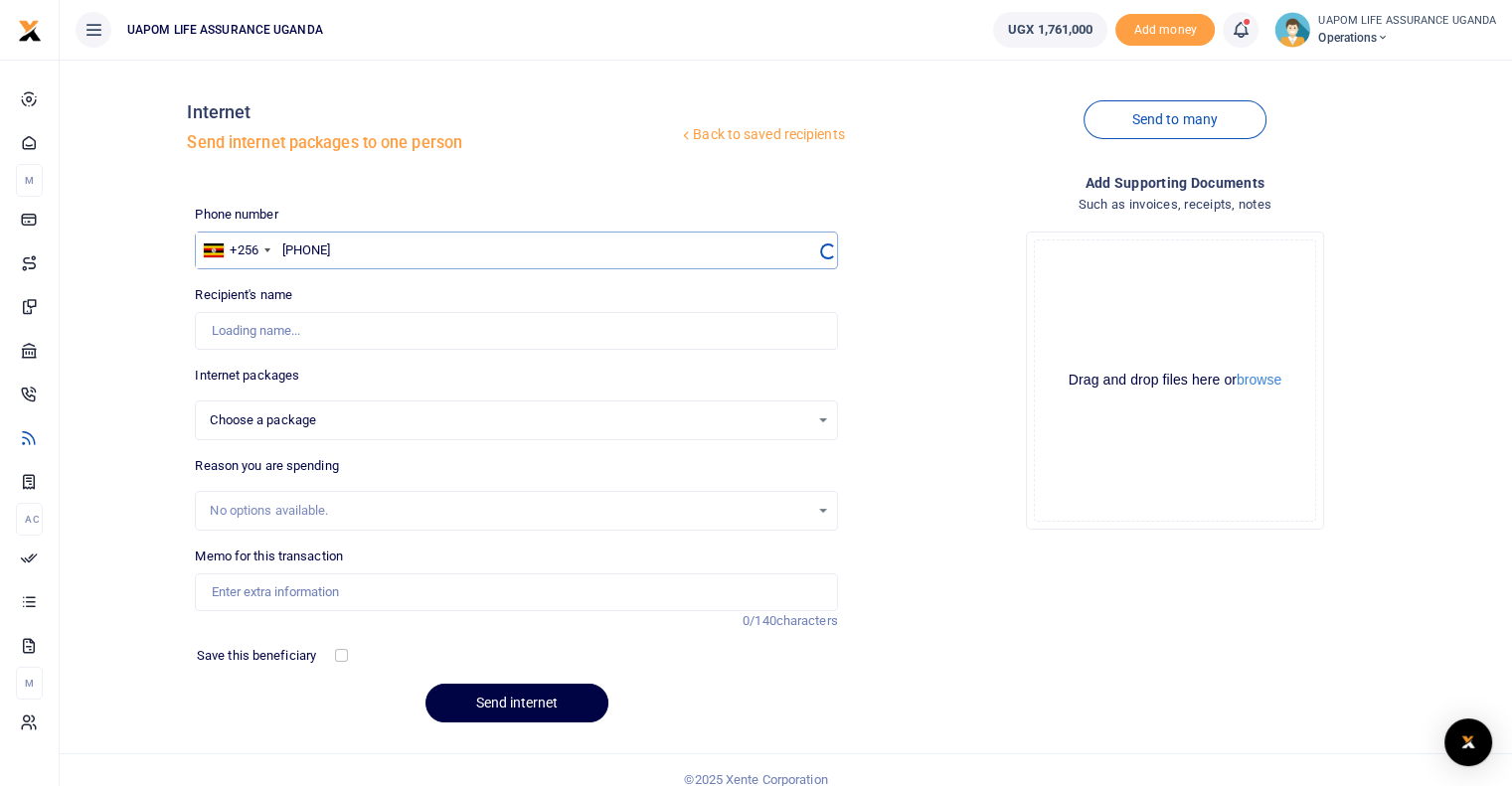 select 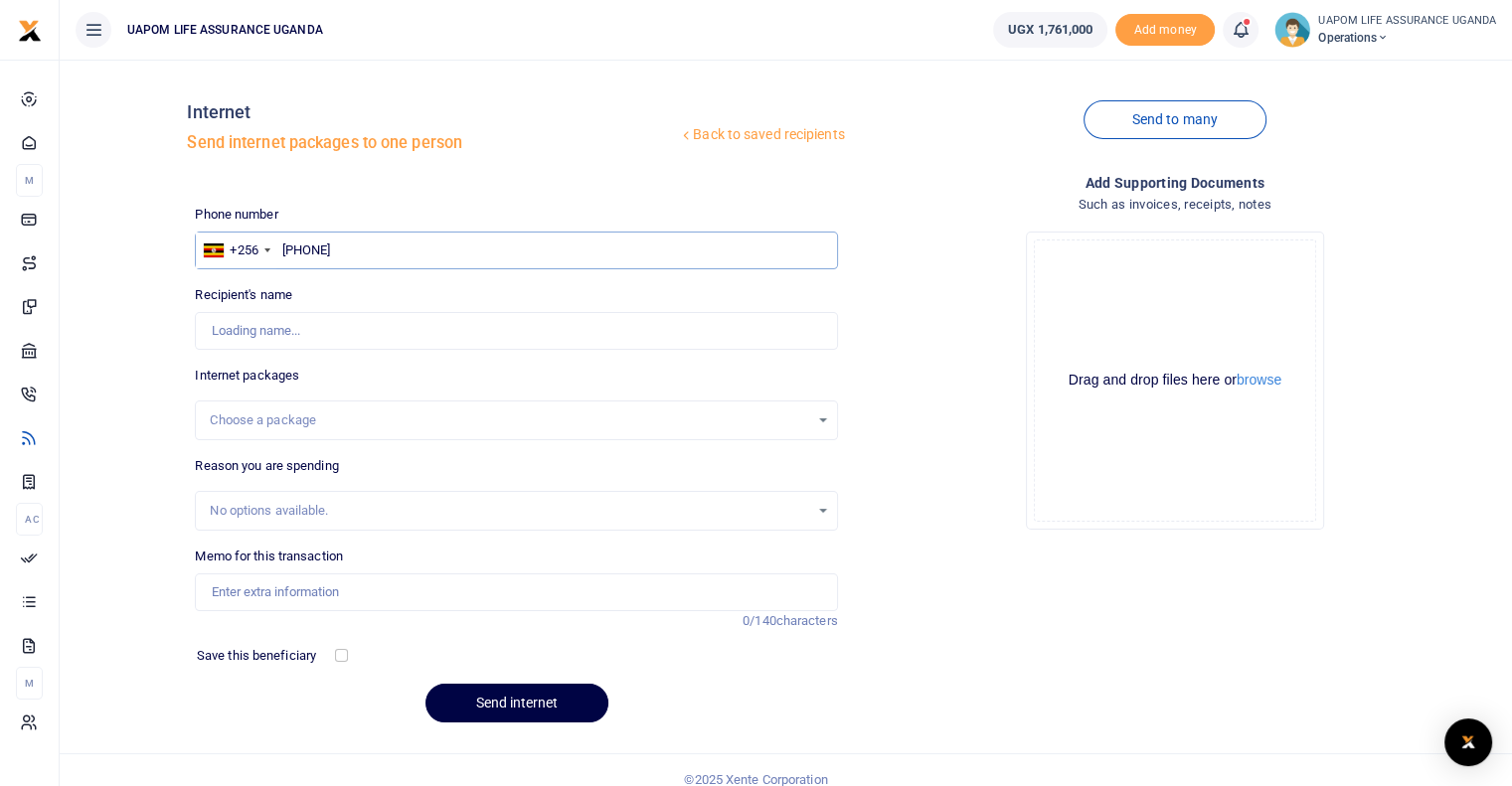 type on "[FIRST] [LAST]" 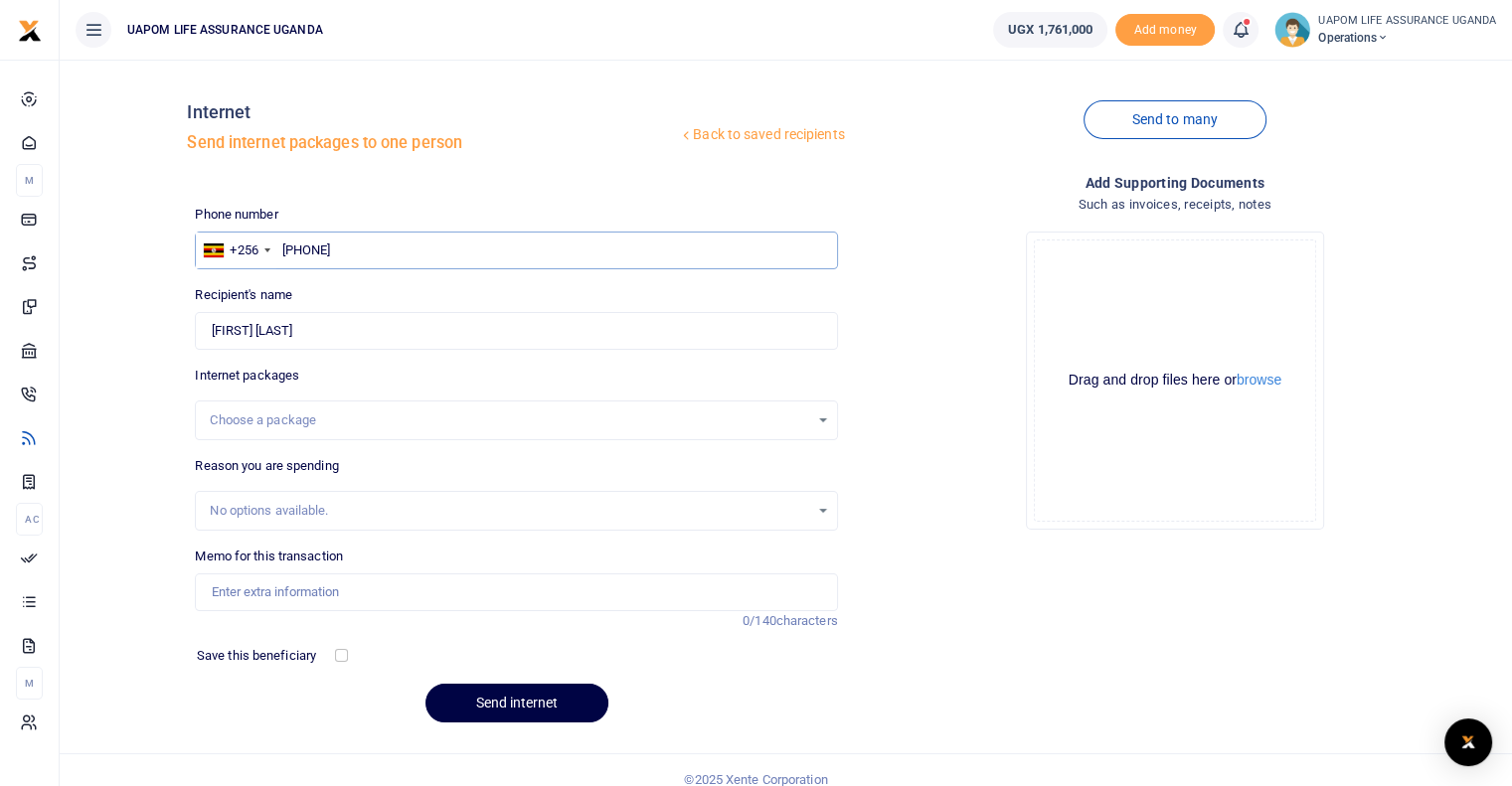 type on "701339904" 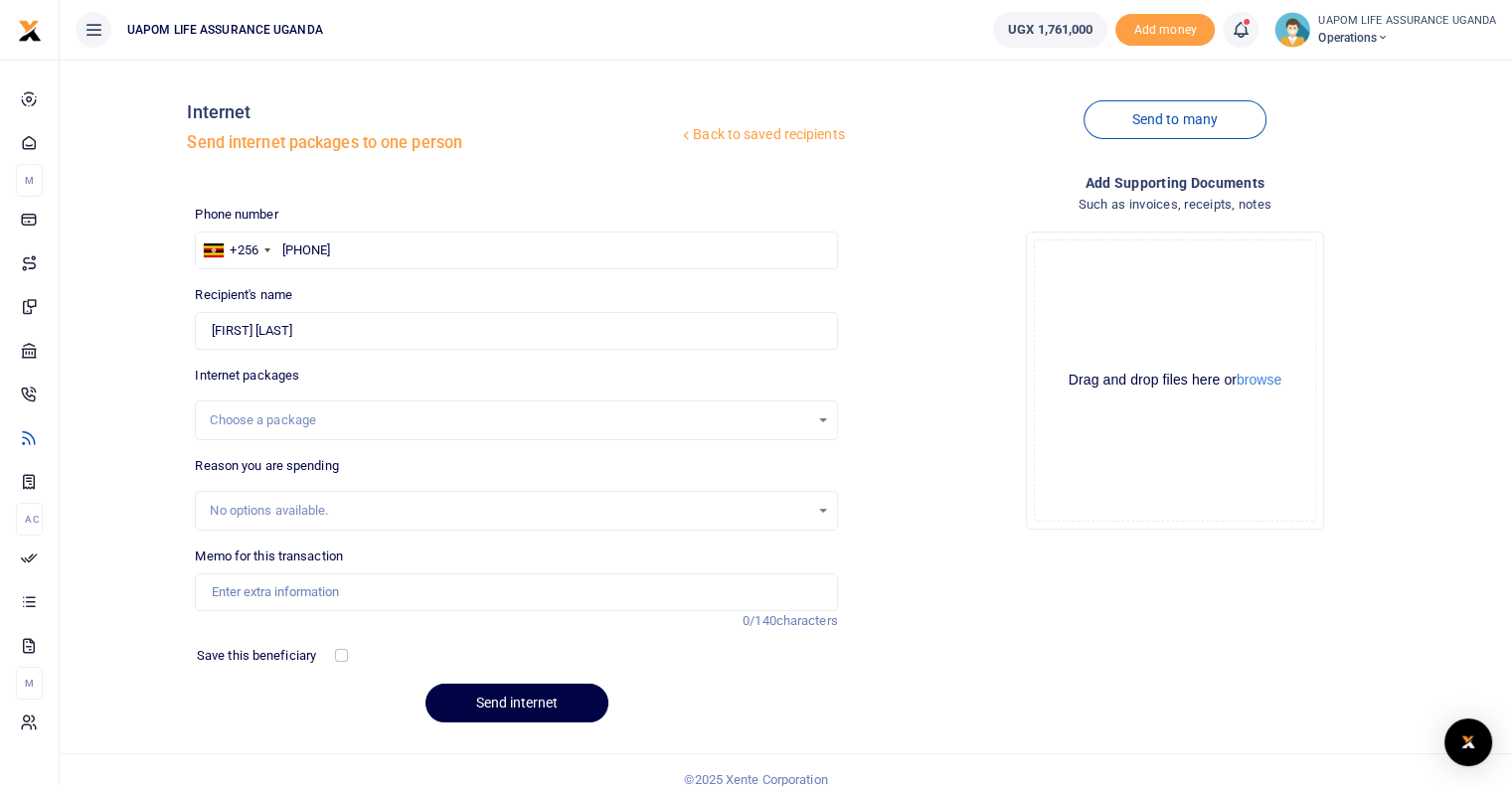 click on "Internet packages
Choose a package
Bundle is required." at bounding box center (516, 402) 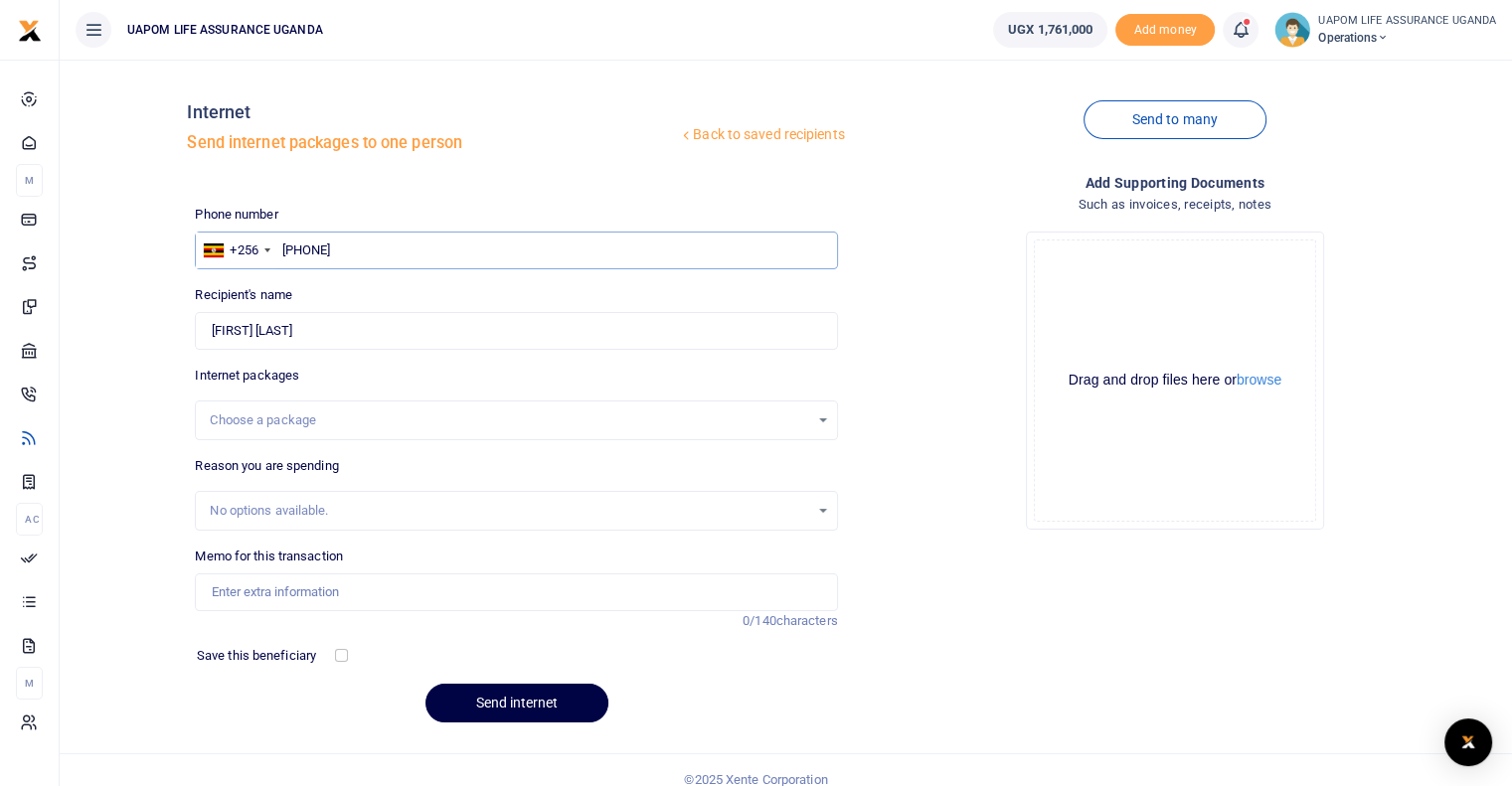 click on "701339904" at bounding box center [516, 250] 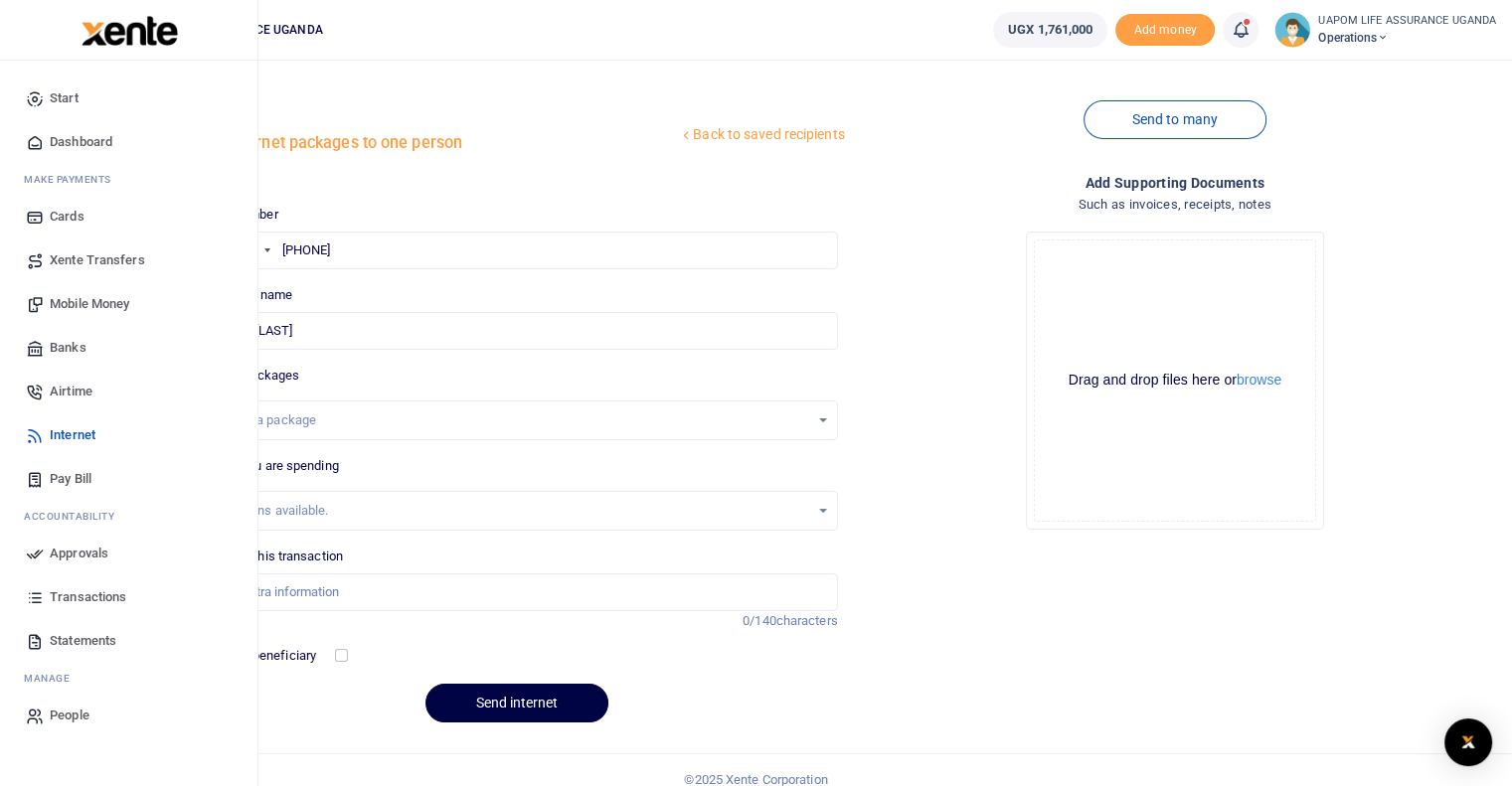 click on "Airtime" at bounding box center (71, 392) 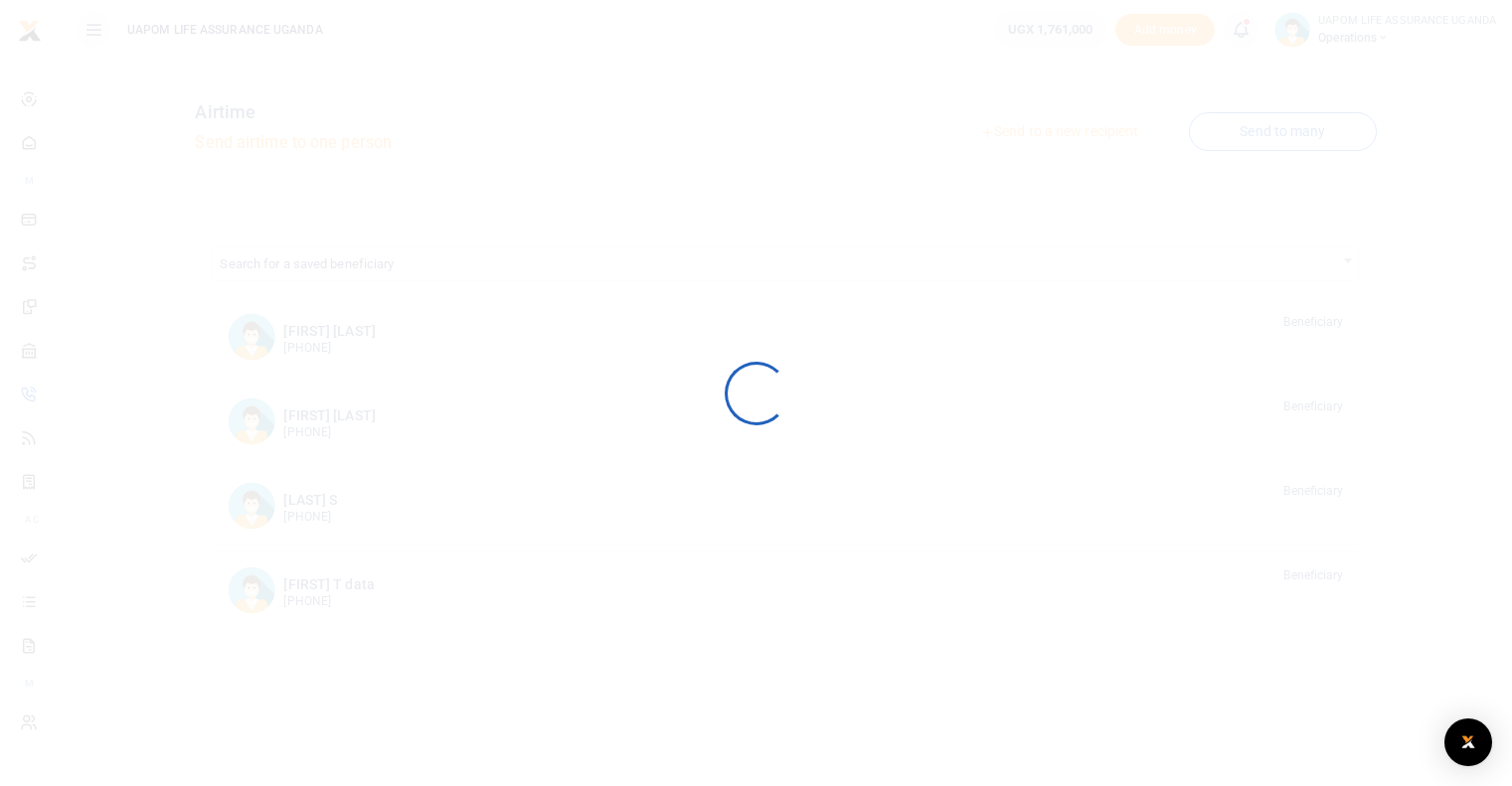 scroll, scrollTop: 0, scrollLeft: 0, axis: both 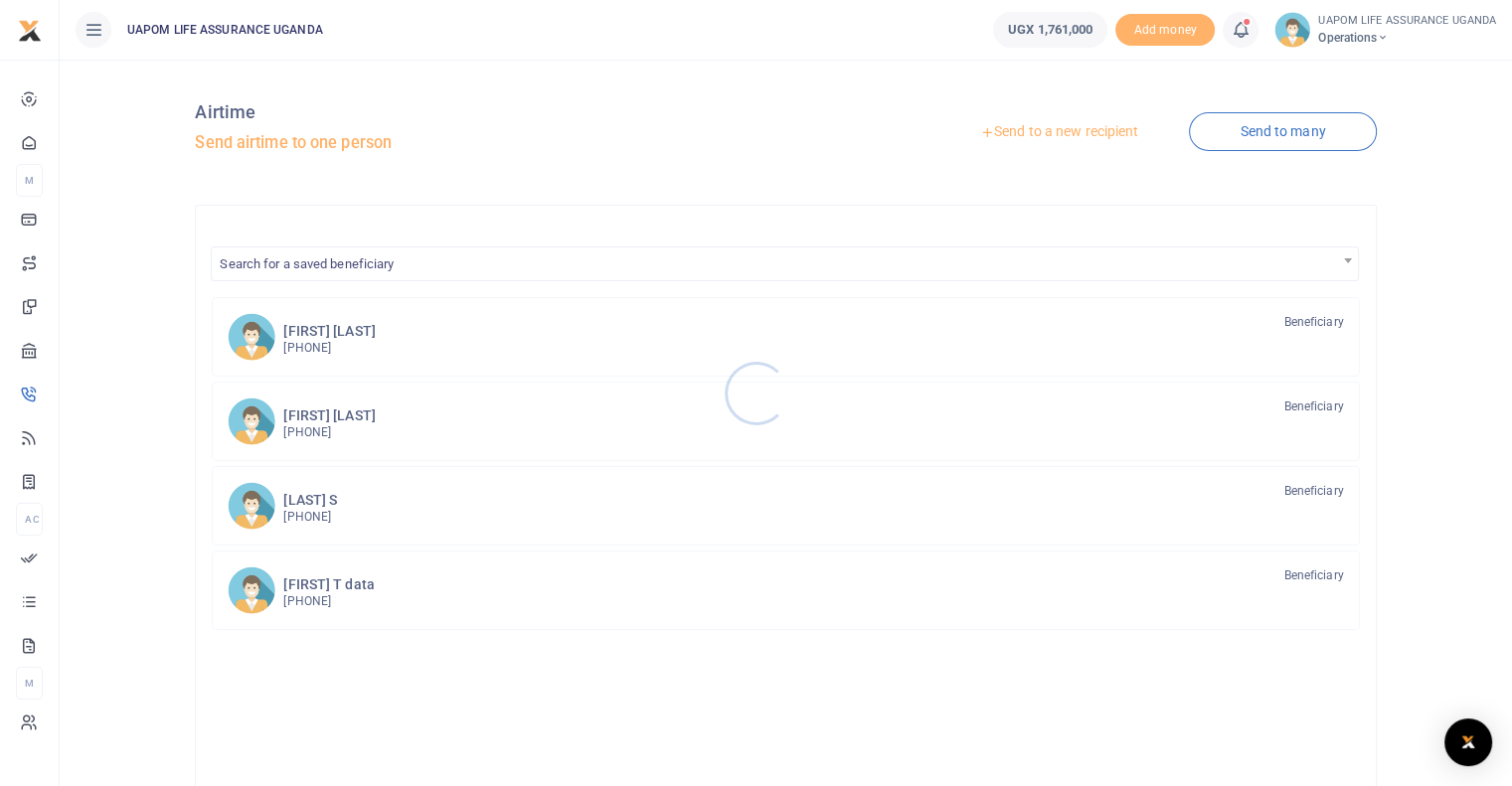 click at bounding box center (756, 393) 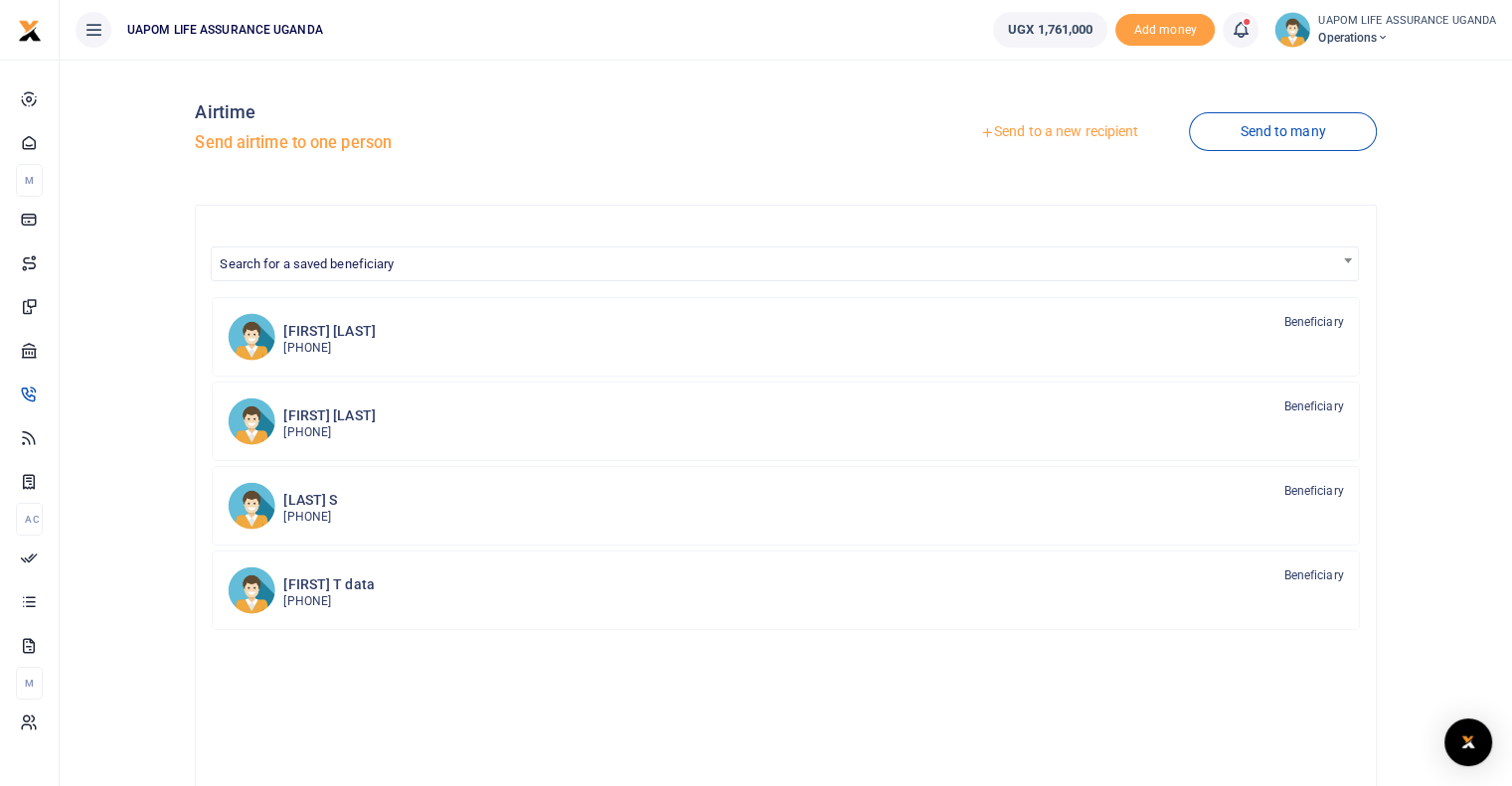 click on "Send to a new recipient" at bounding box center [1059, 132] 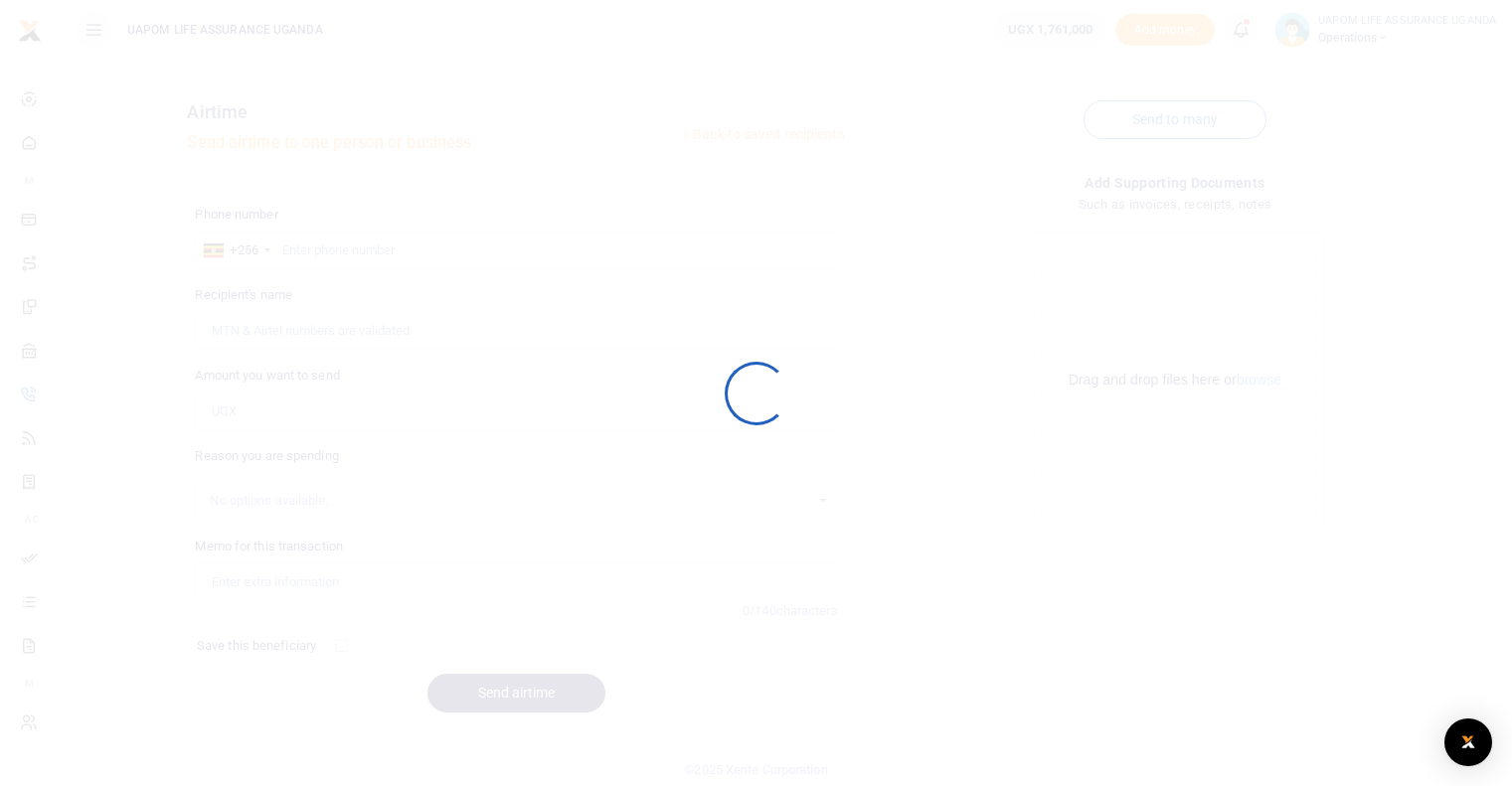 scroll, scrollTop: 0, scrollLeft: 0, axis: both 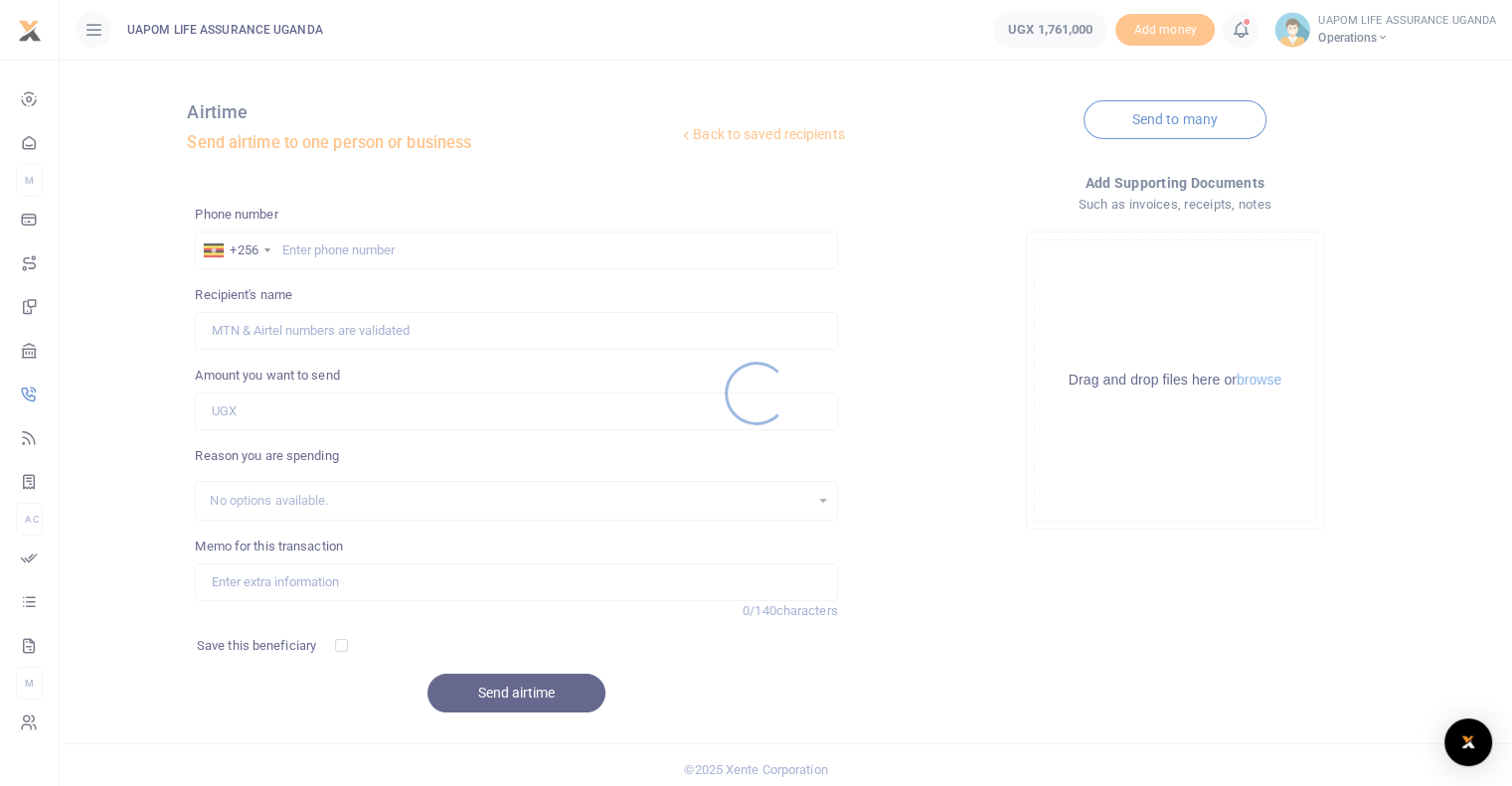 click at bounding box center [756, 393] 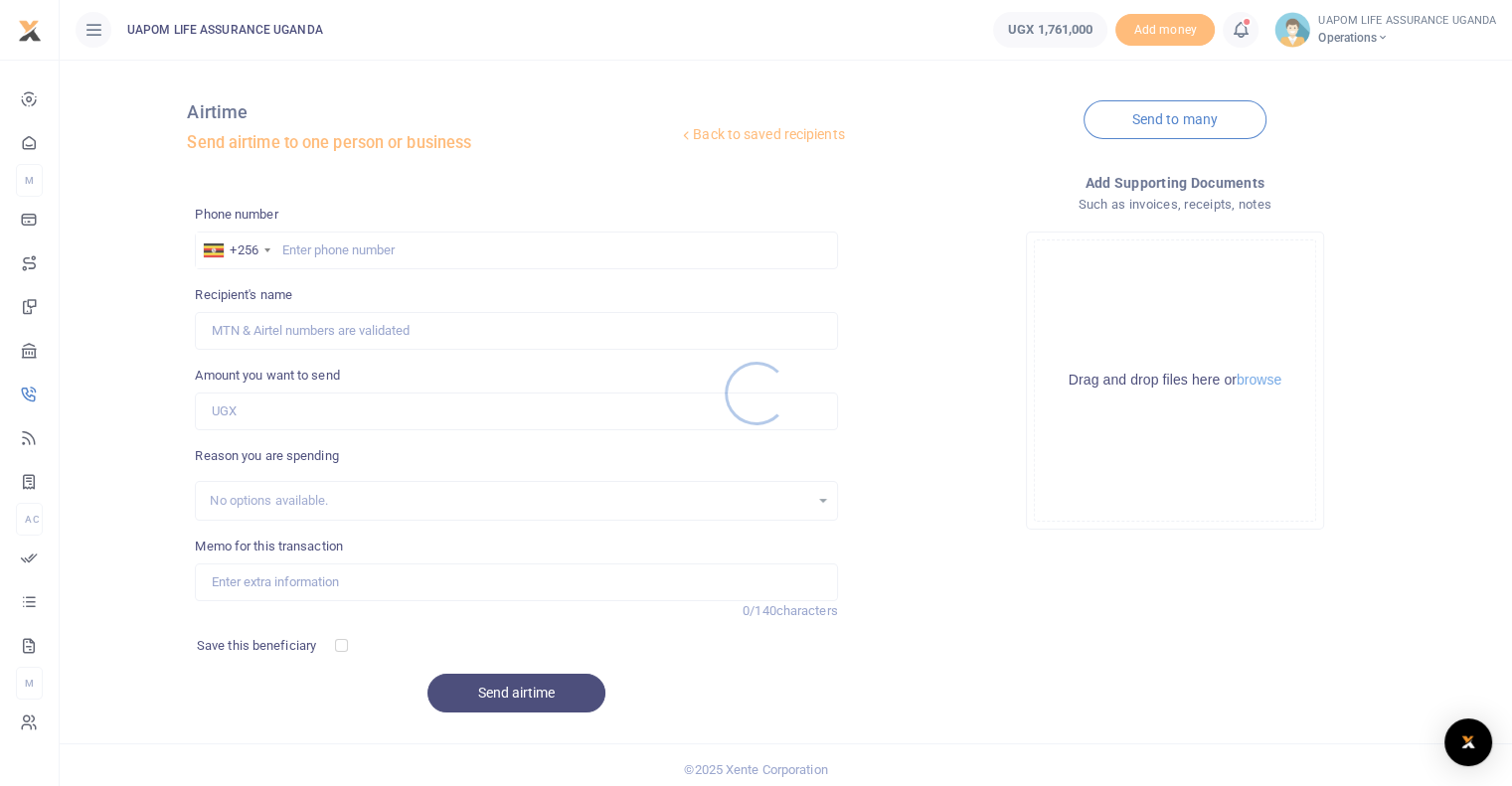click at bounding box center (756, 393) 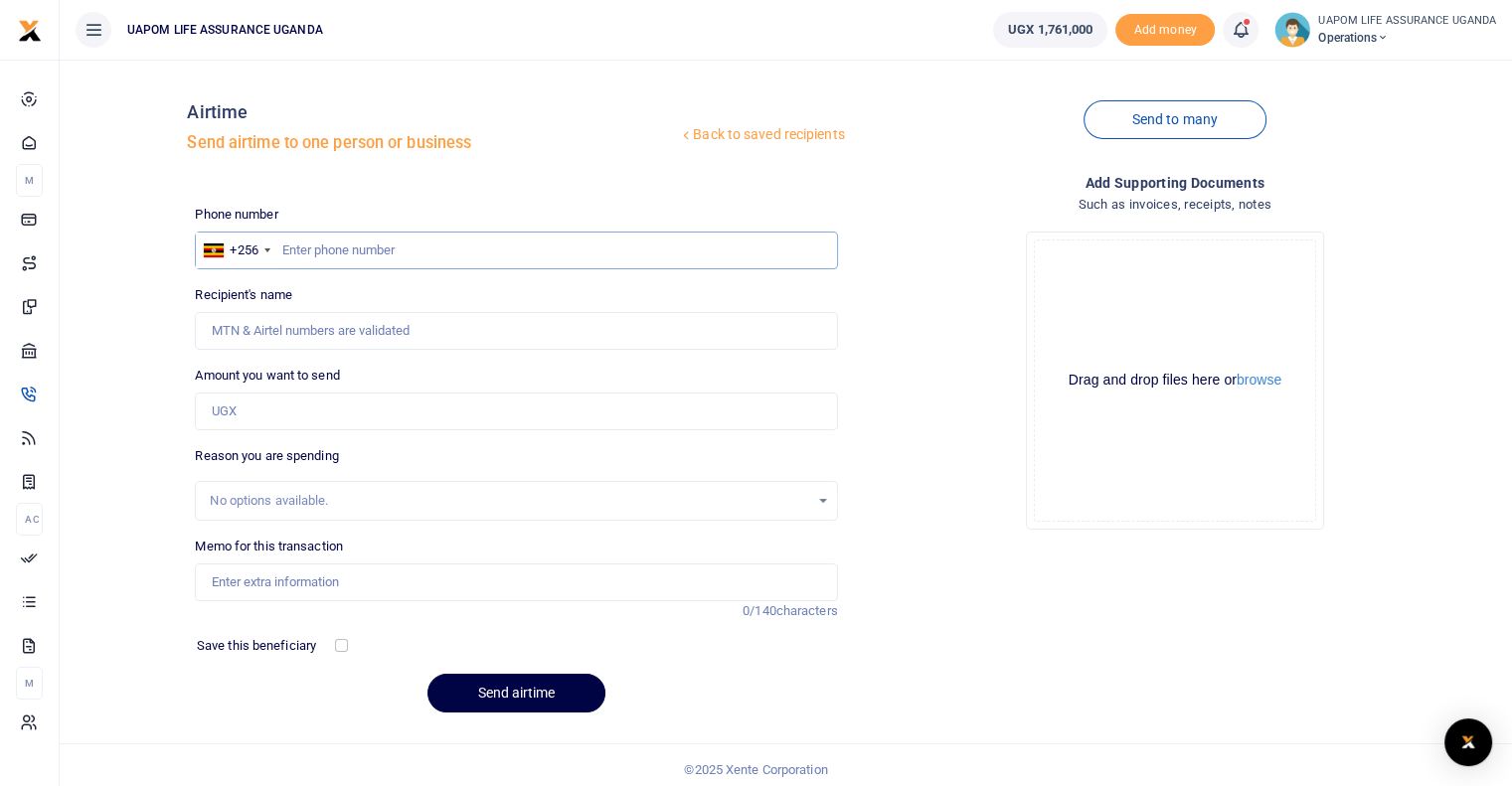 click at bounding box center [516, 250] 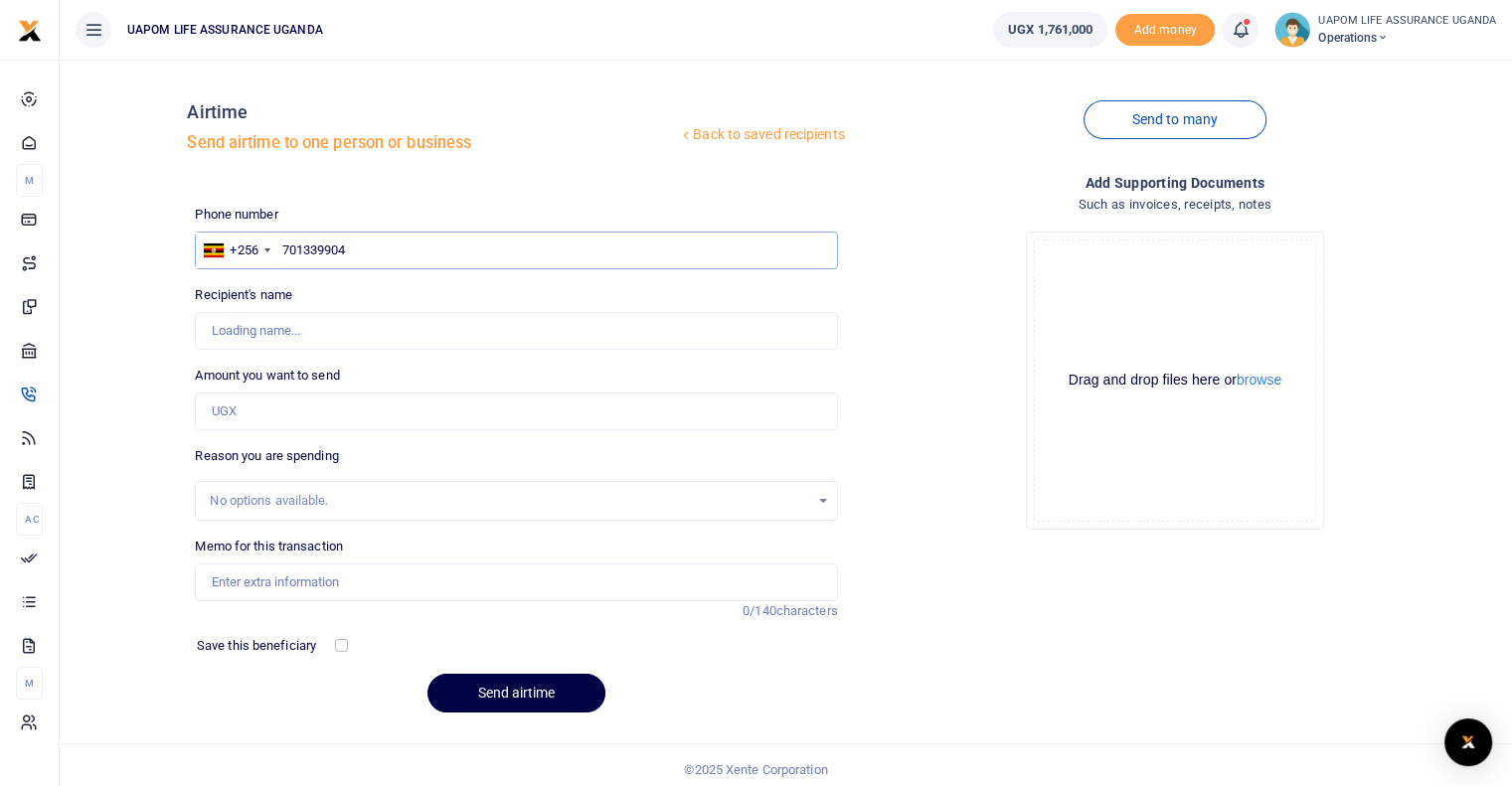type on "Kaziro Moses" 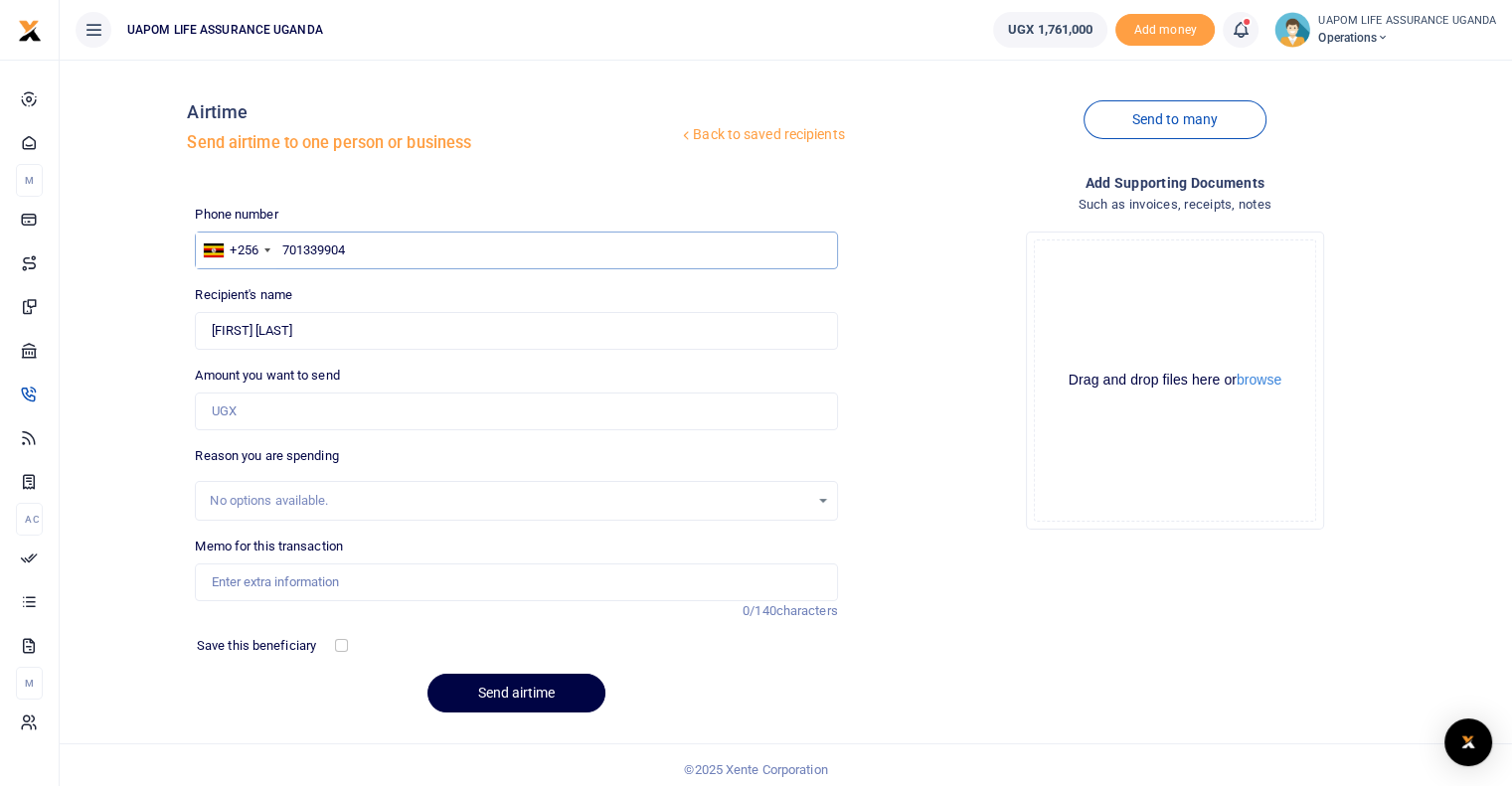 type on "701339904" 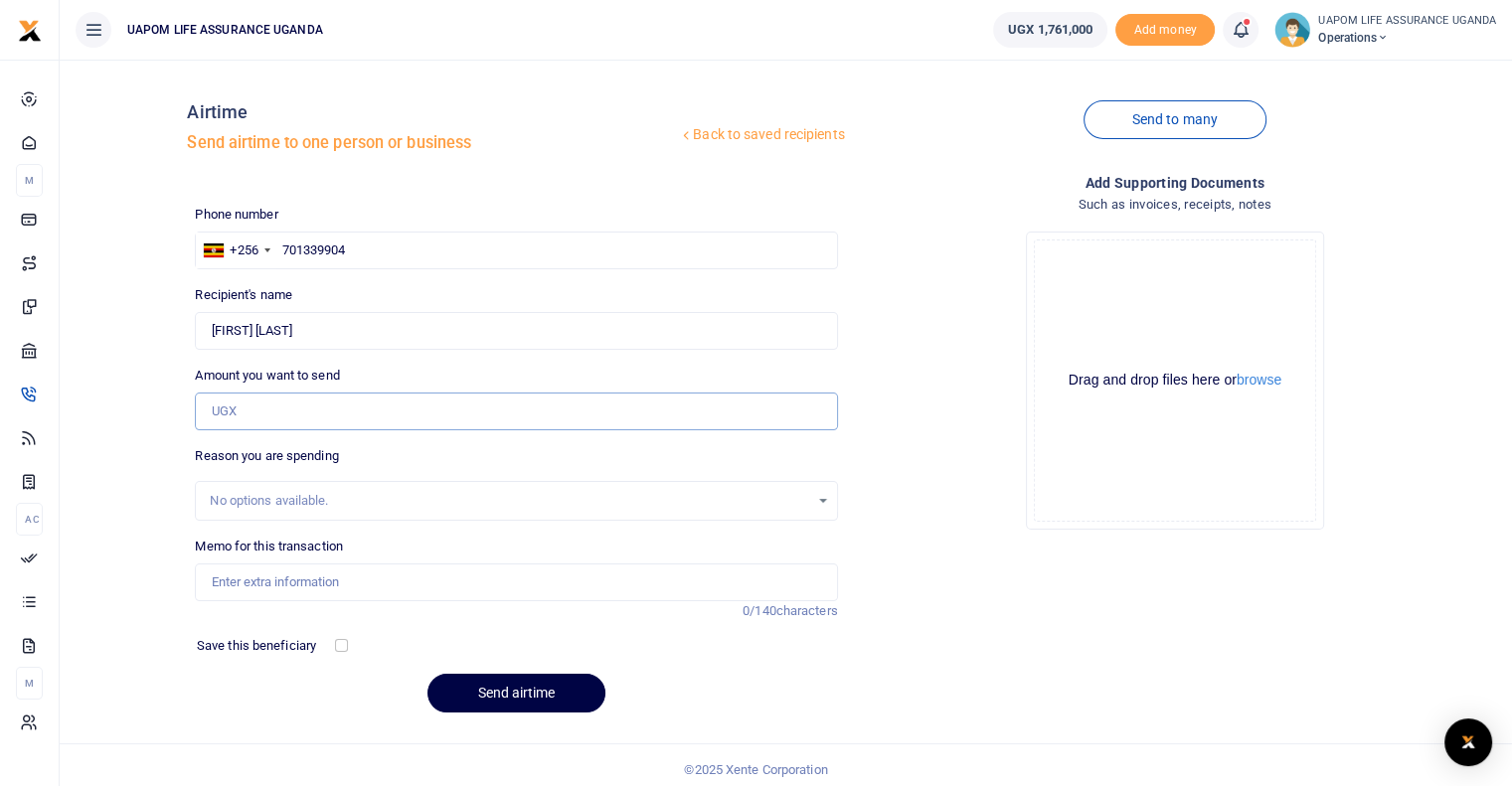 click on "Amount you want to send" at bounding box center [516, 411] 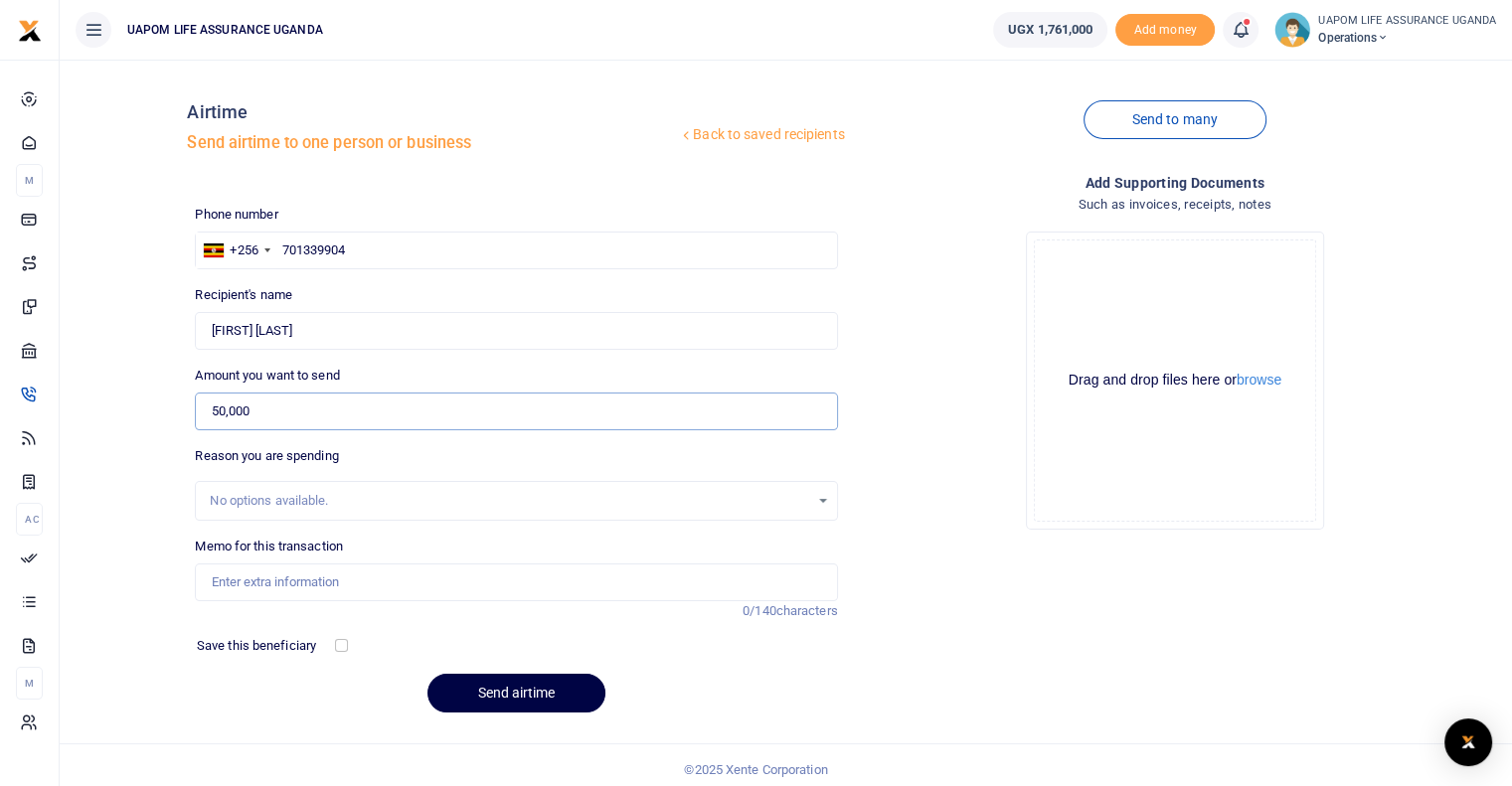type on "50,000" 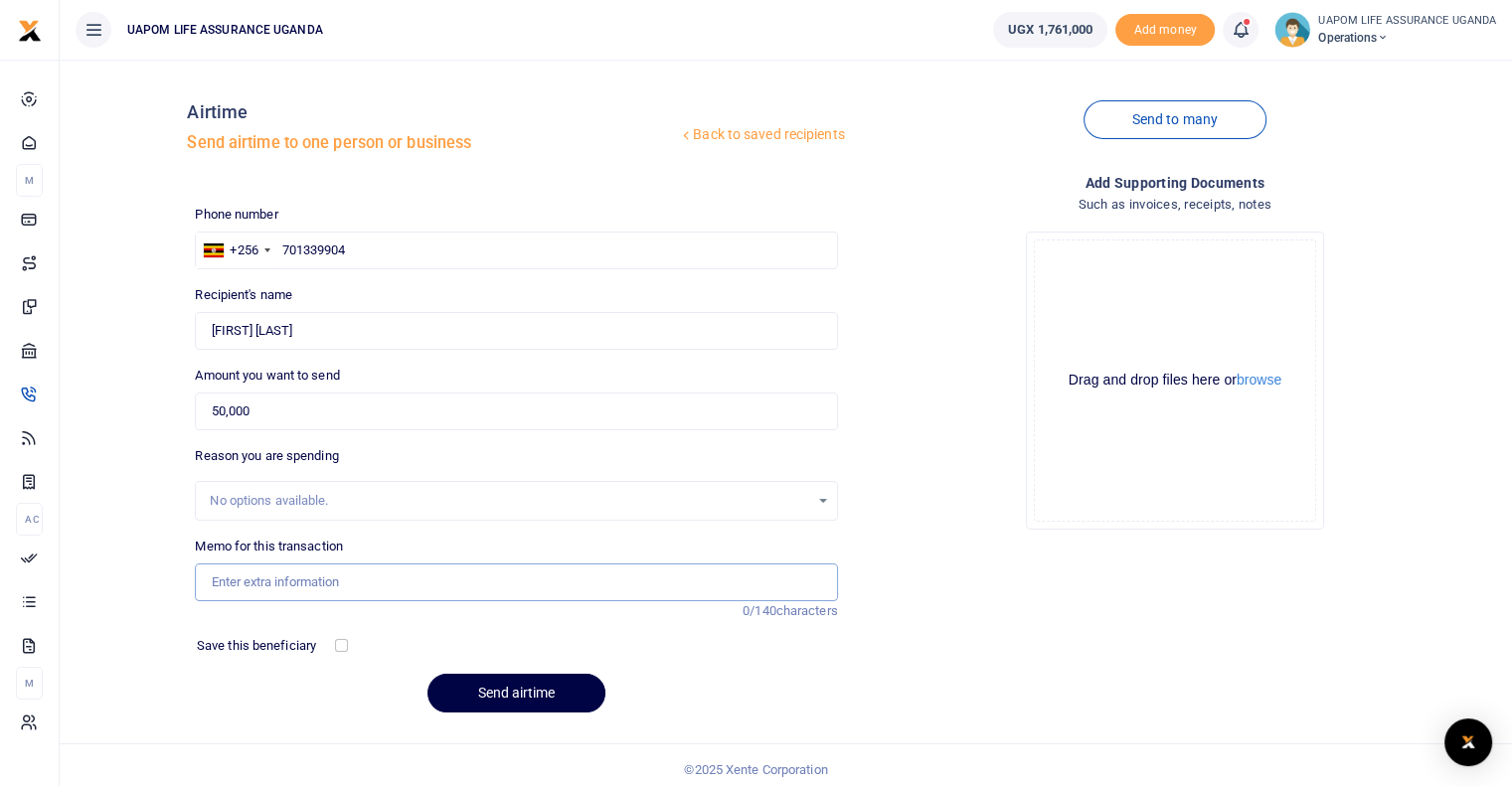 click on "Memo for this transaction" at bounding box center [516, 582] 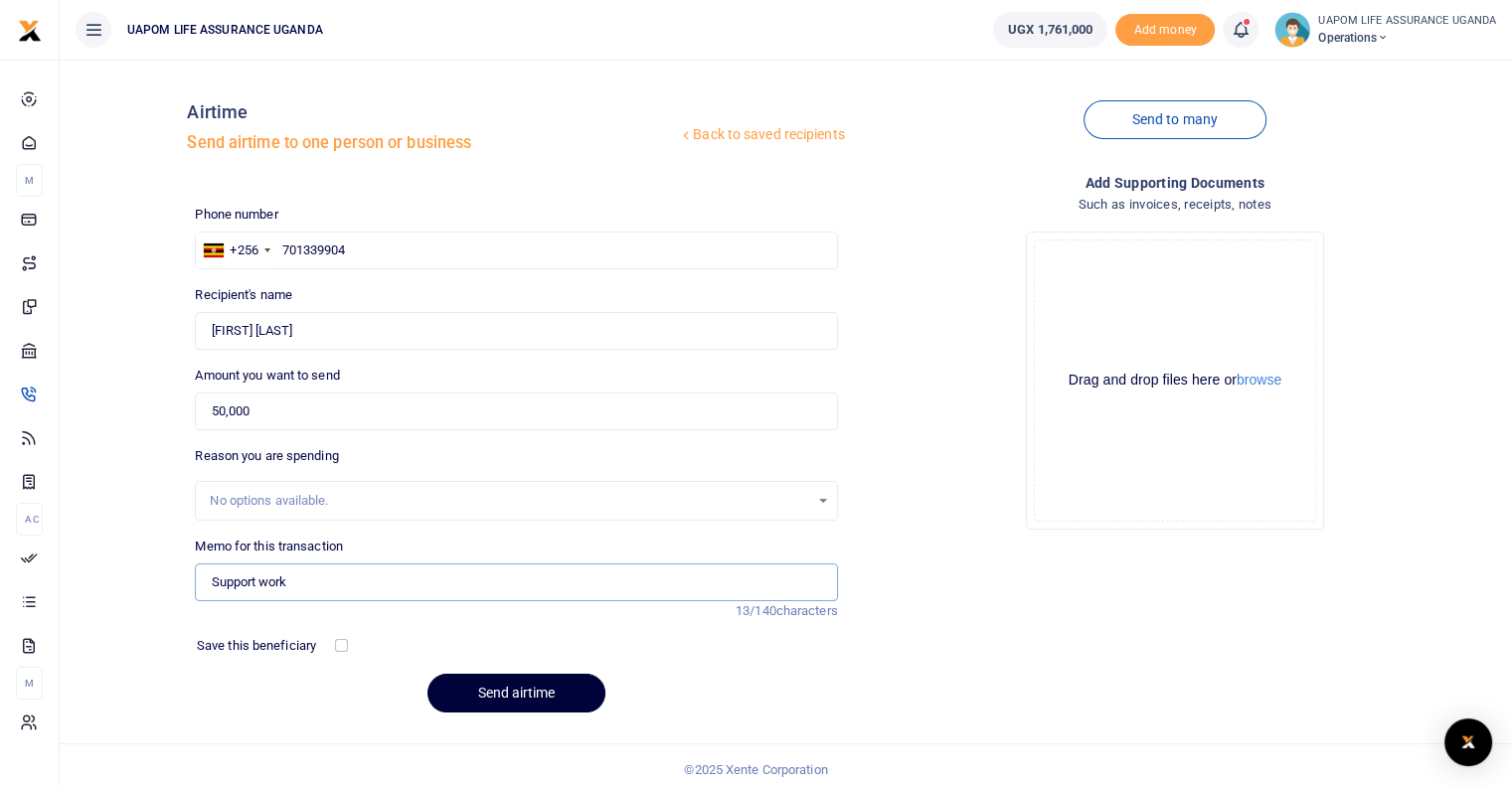 type on "Support work" 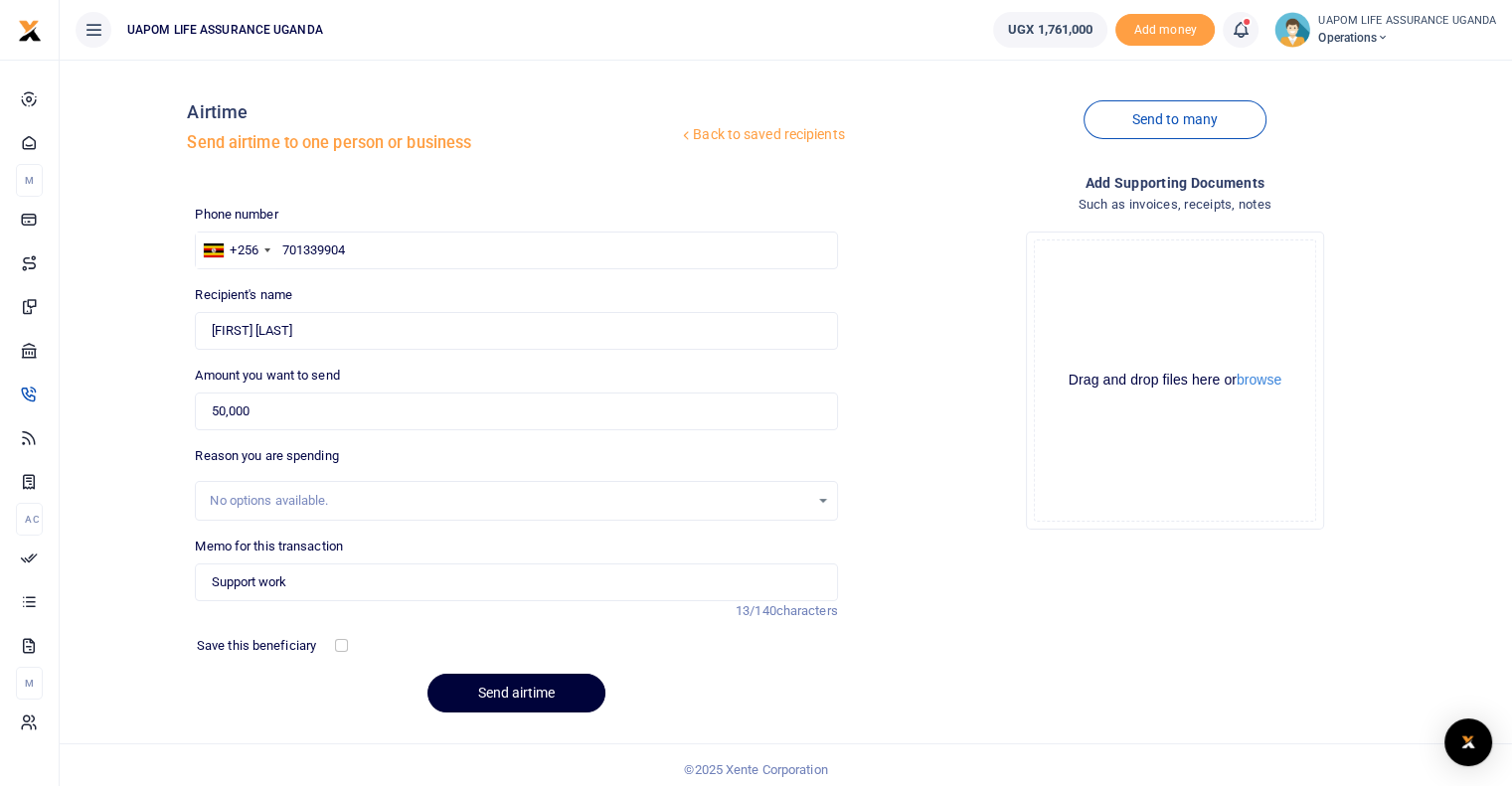 click on "Send airtime" at bounding box center (516, 693) 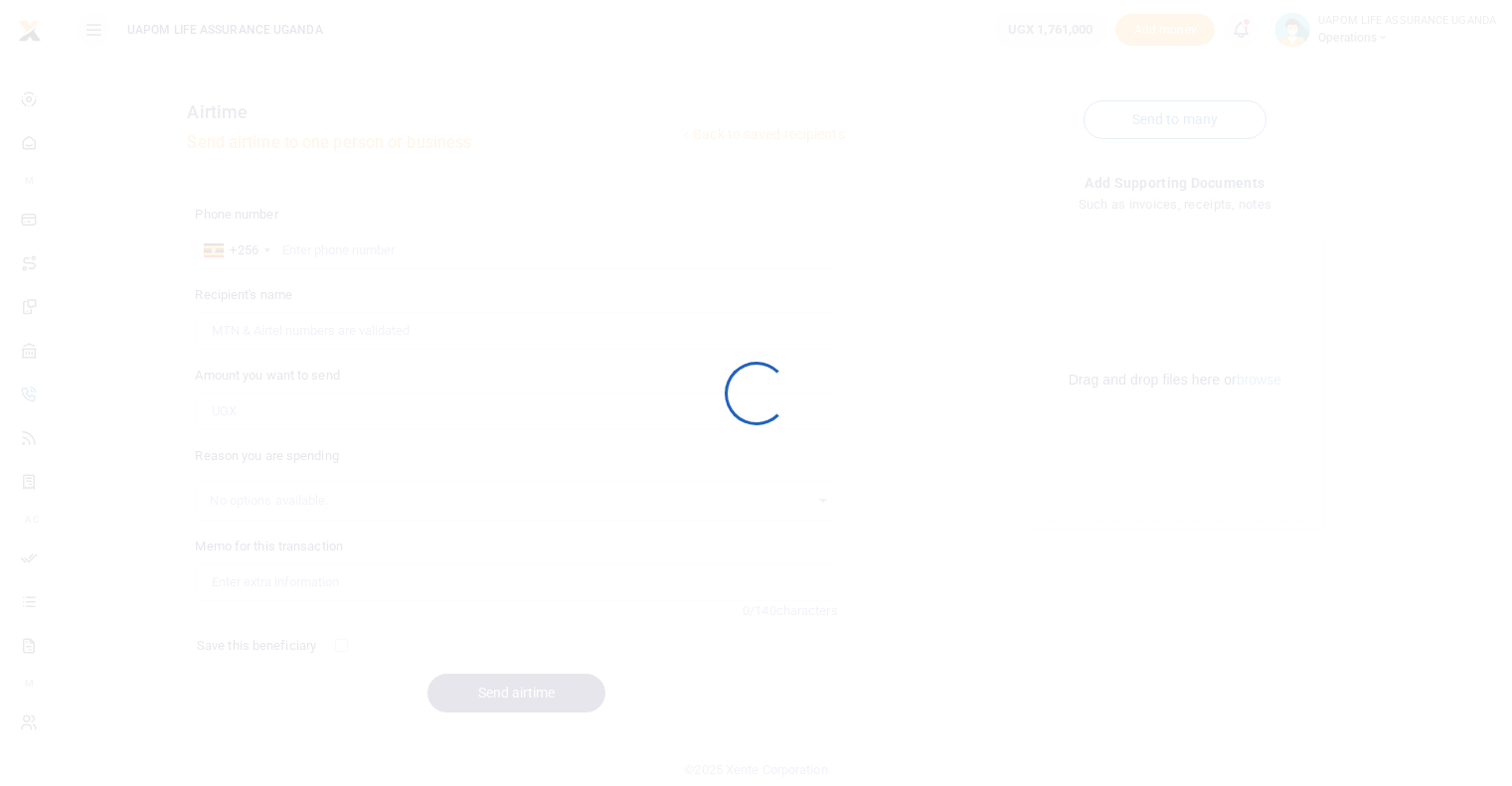 scroll, scrollTop: 0, scrollLeft: 0, axis: both 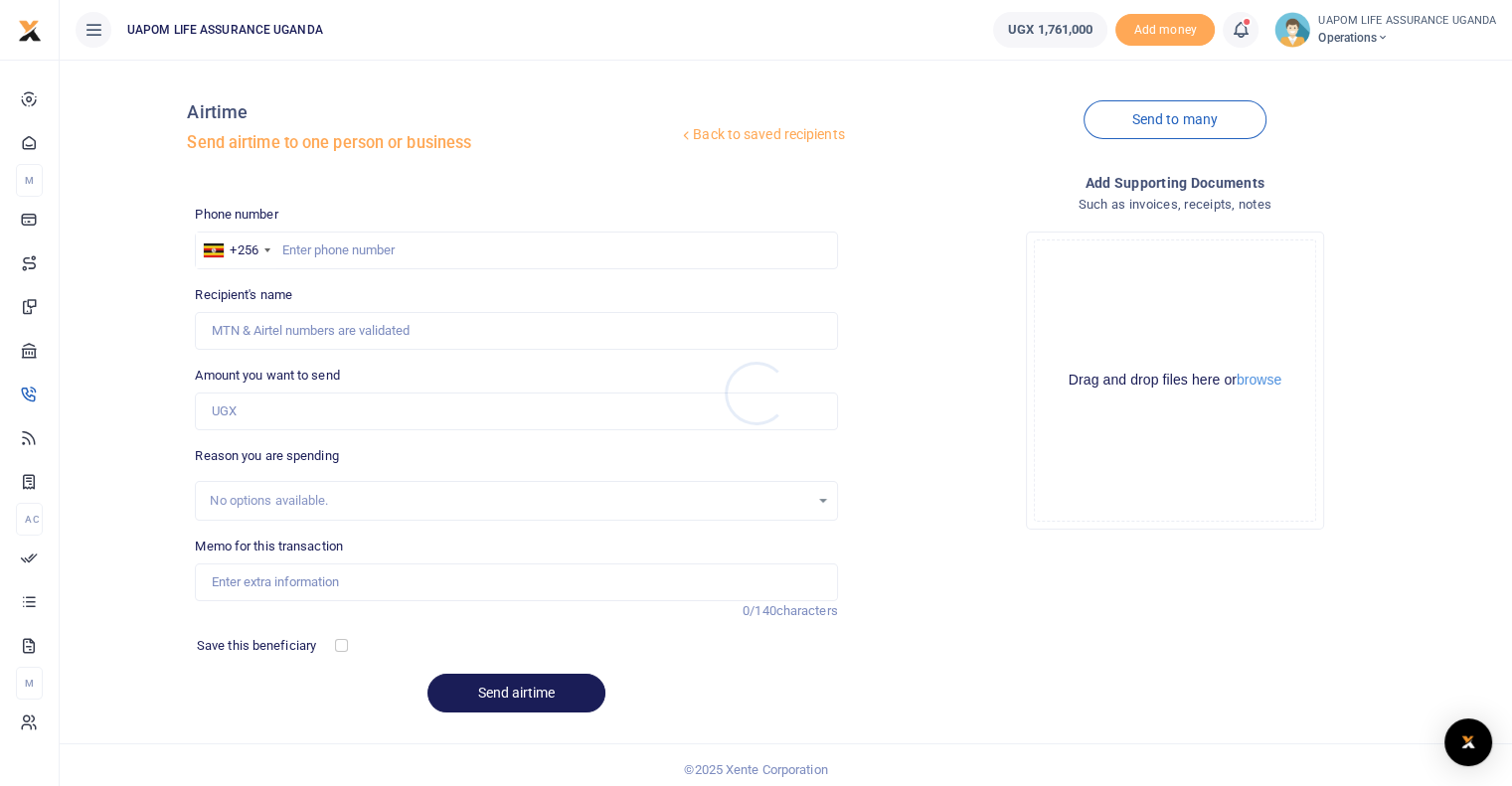 click at bounding box center (756, 393) 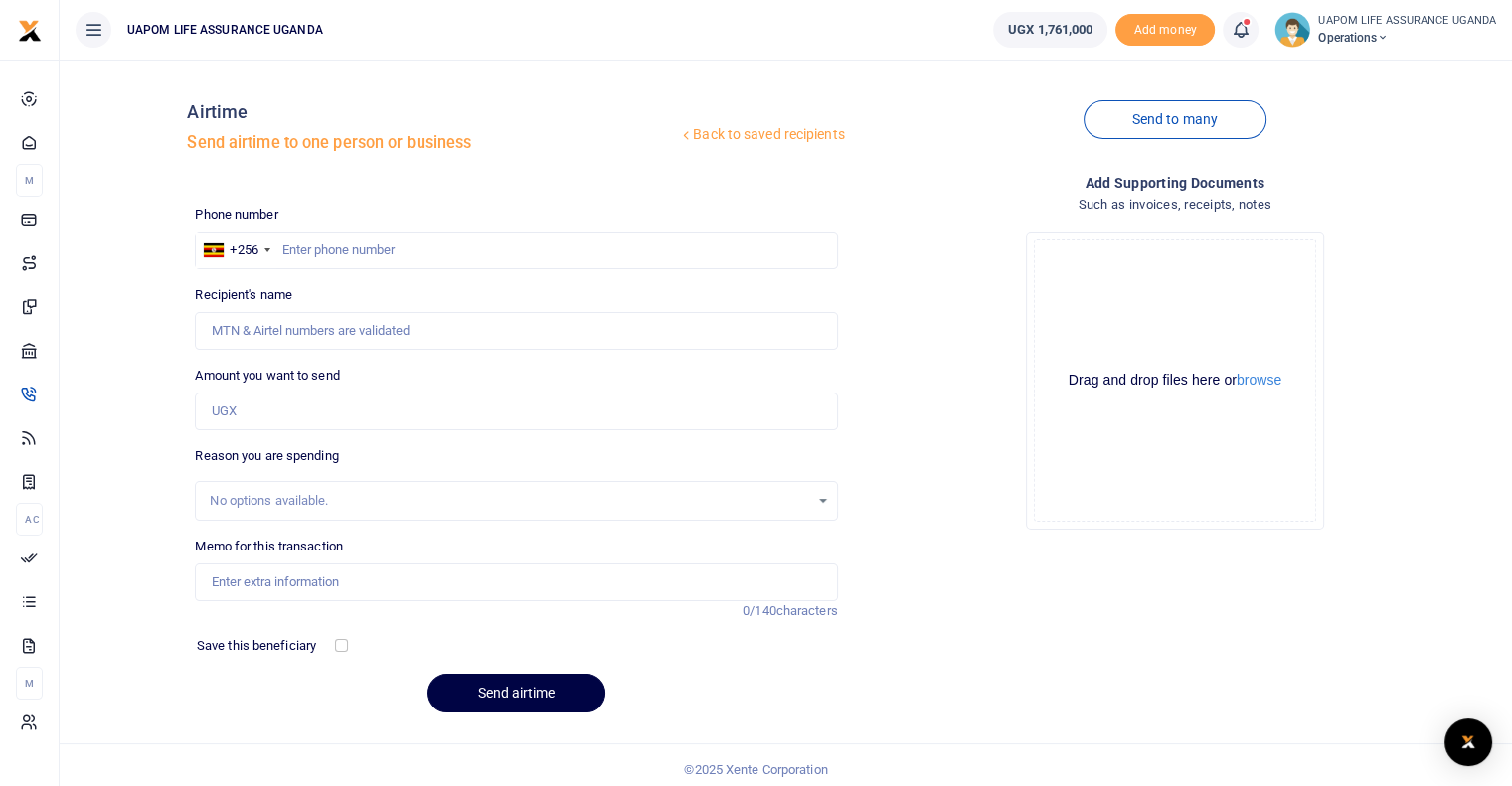 click at bounding box center [1241, 30] 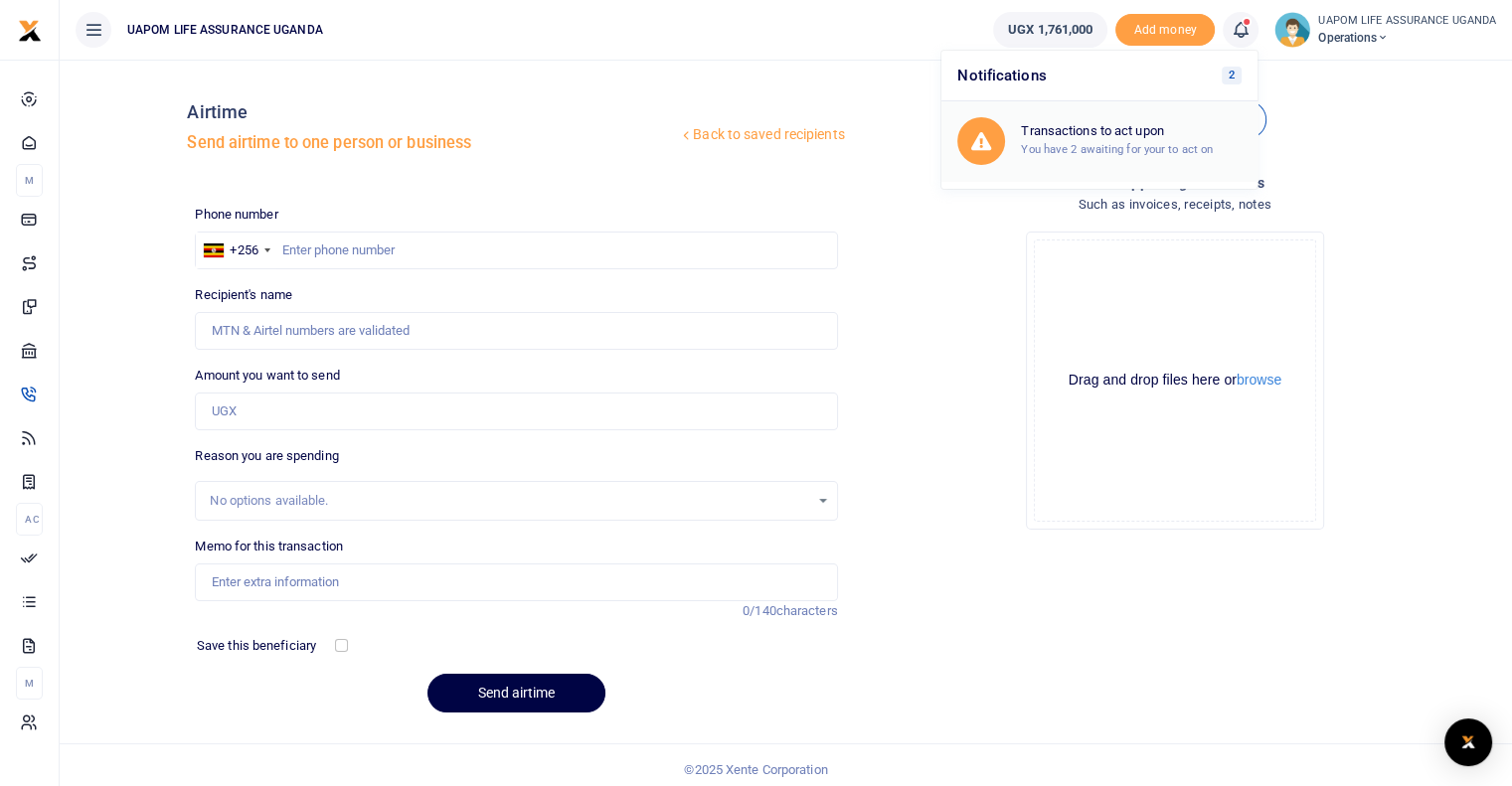 click on "You have 2 awaiting for your to act on" at bounding box center [1116, 149] 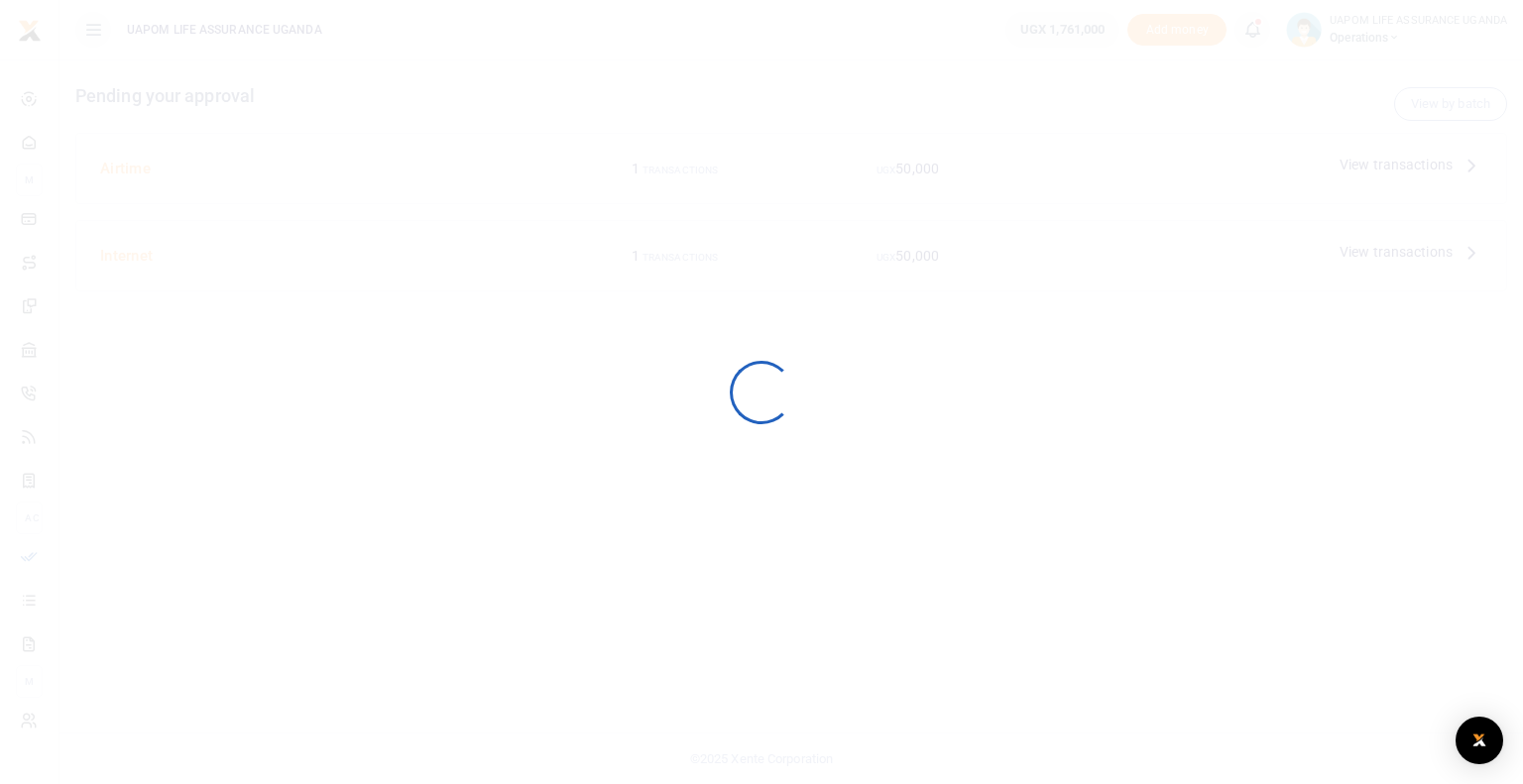 scroll, scrollTop: 0, scrollLeft: 0, axis: both 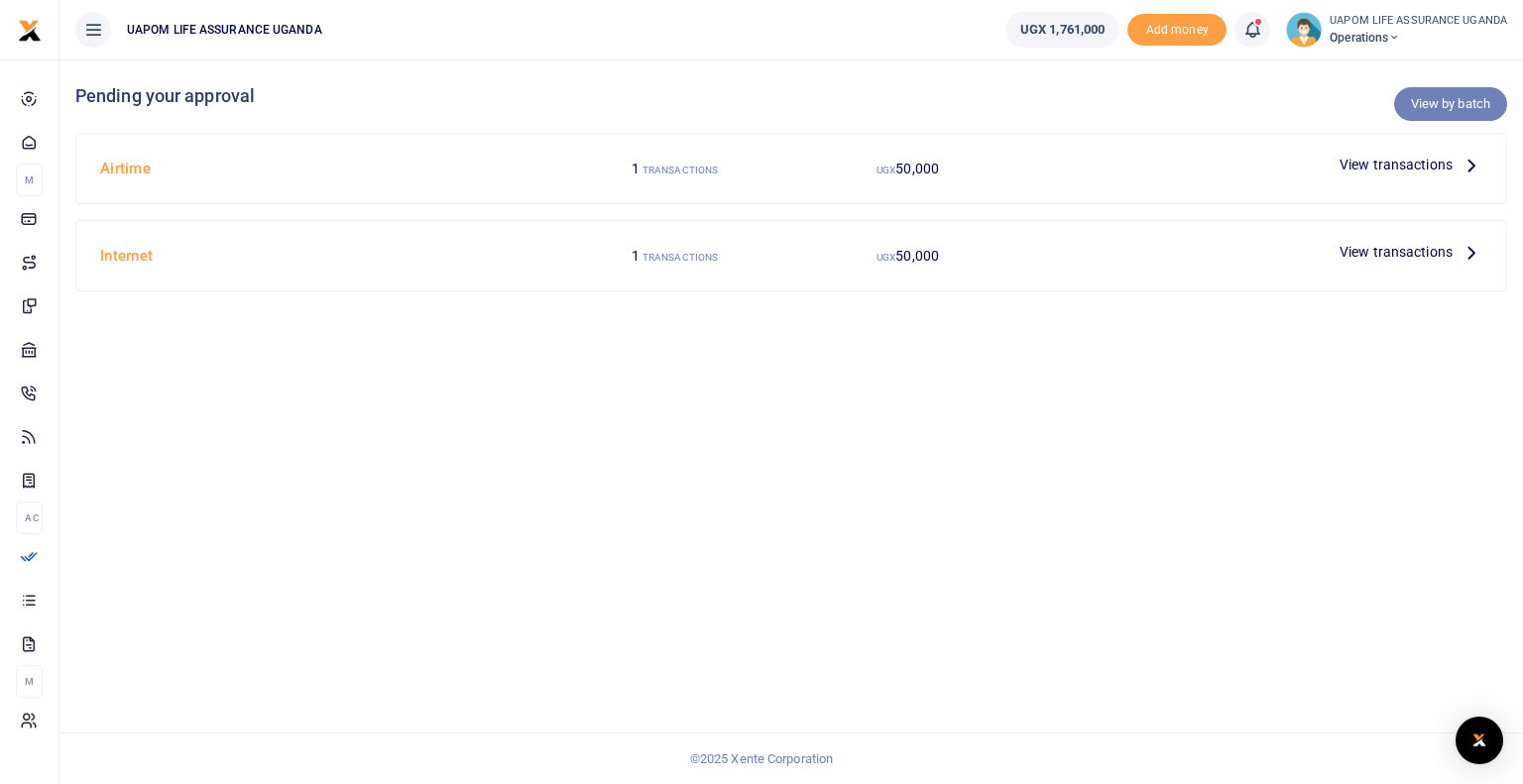 click on "View by batch" at bounding box center (1451, 104) 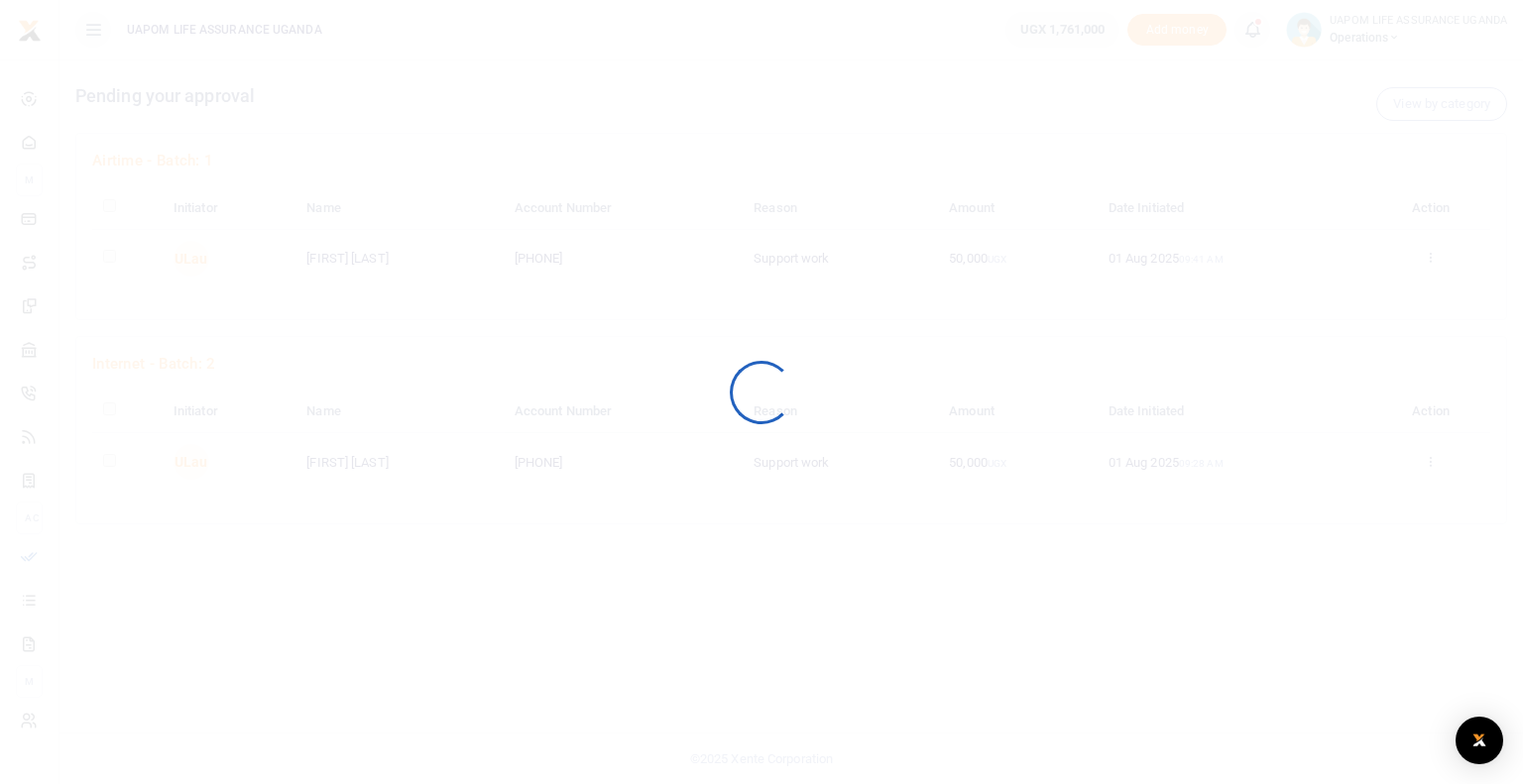 scroll, scrollTop: 0, scrollLeft: 0, axis: both 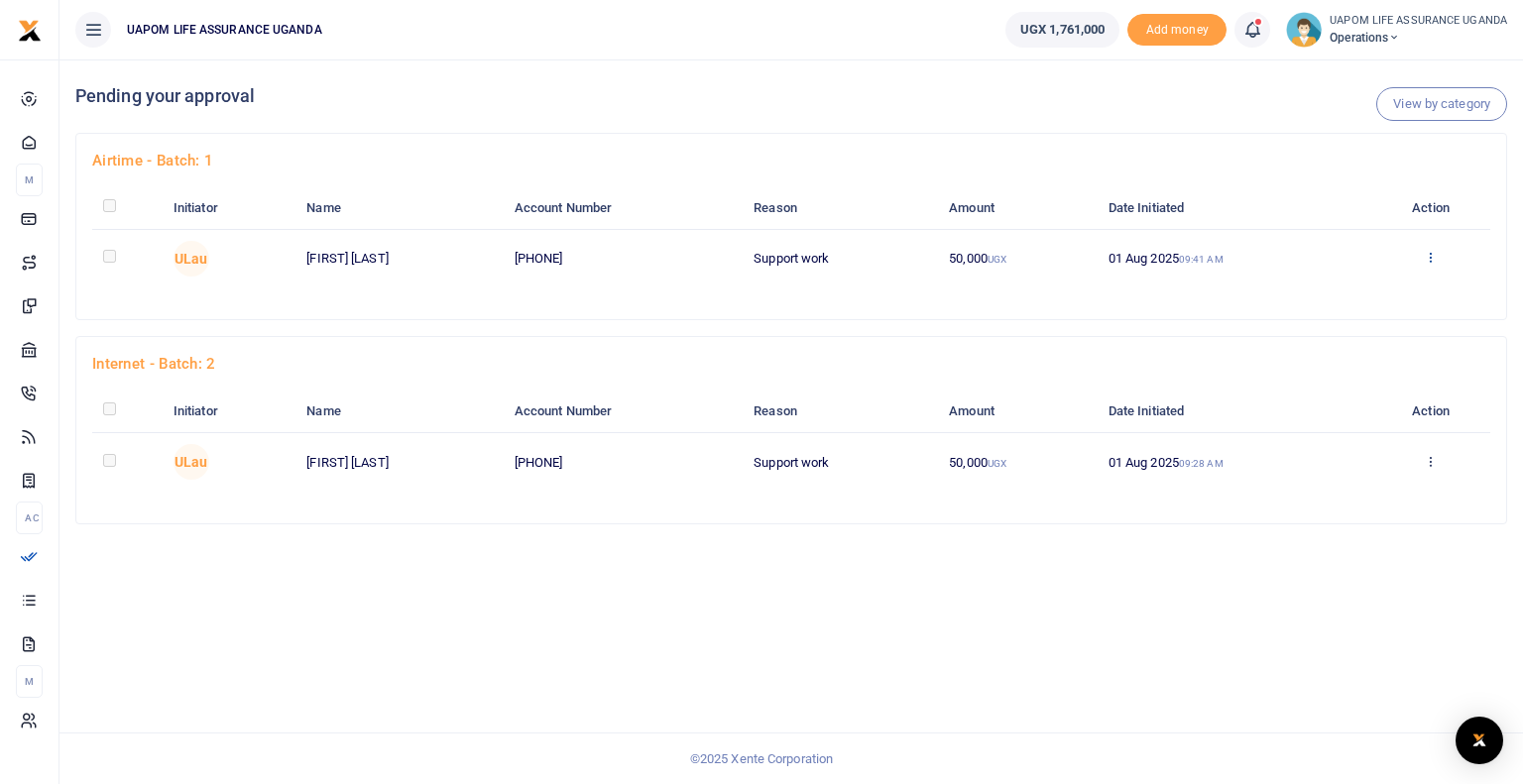 click at bounding box center (1430, 257) 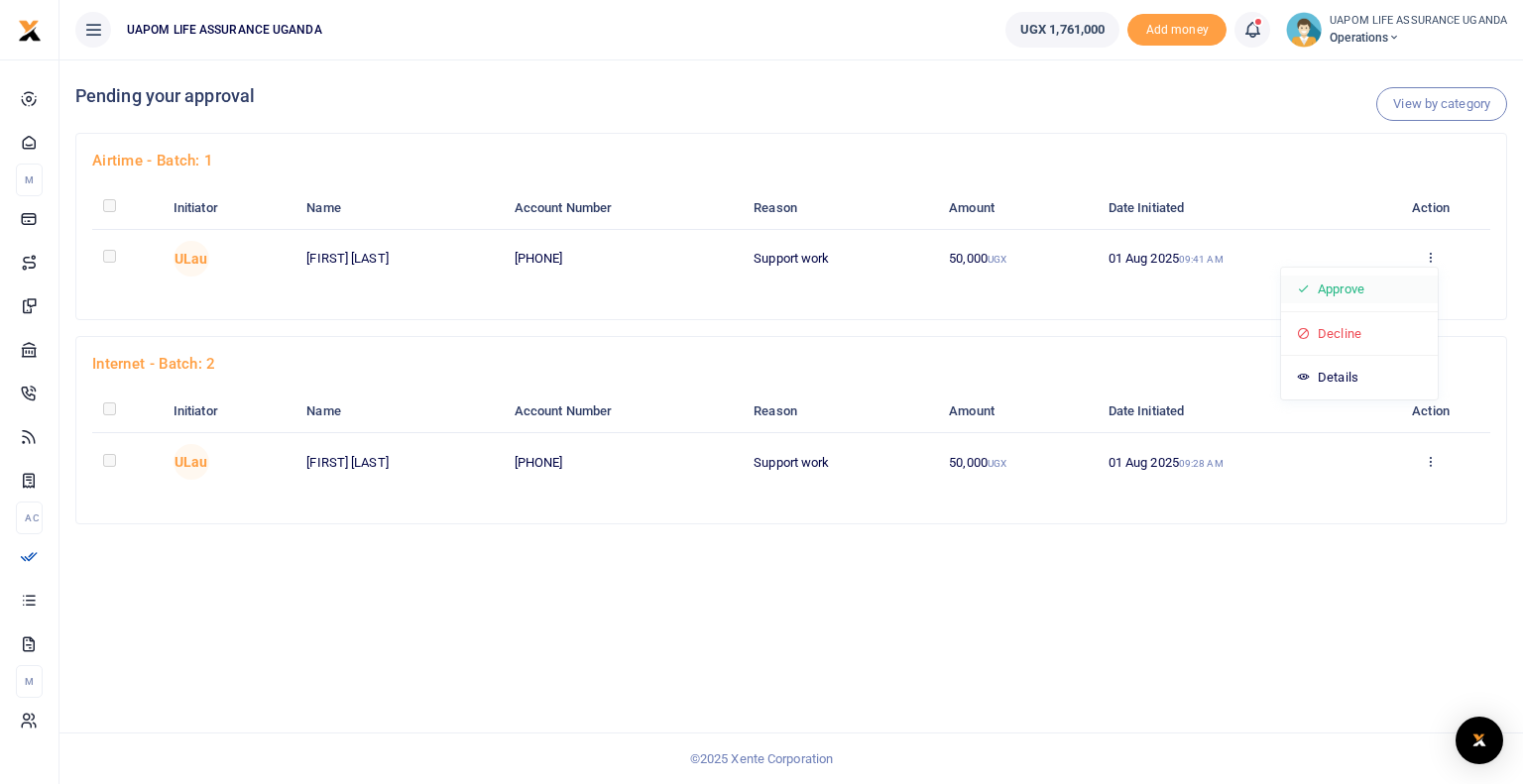 click on "Approve" at bounding box center [1359, 289] 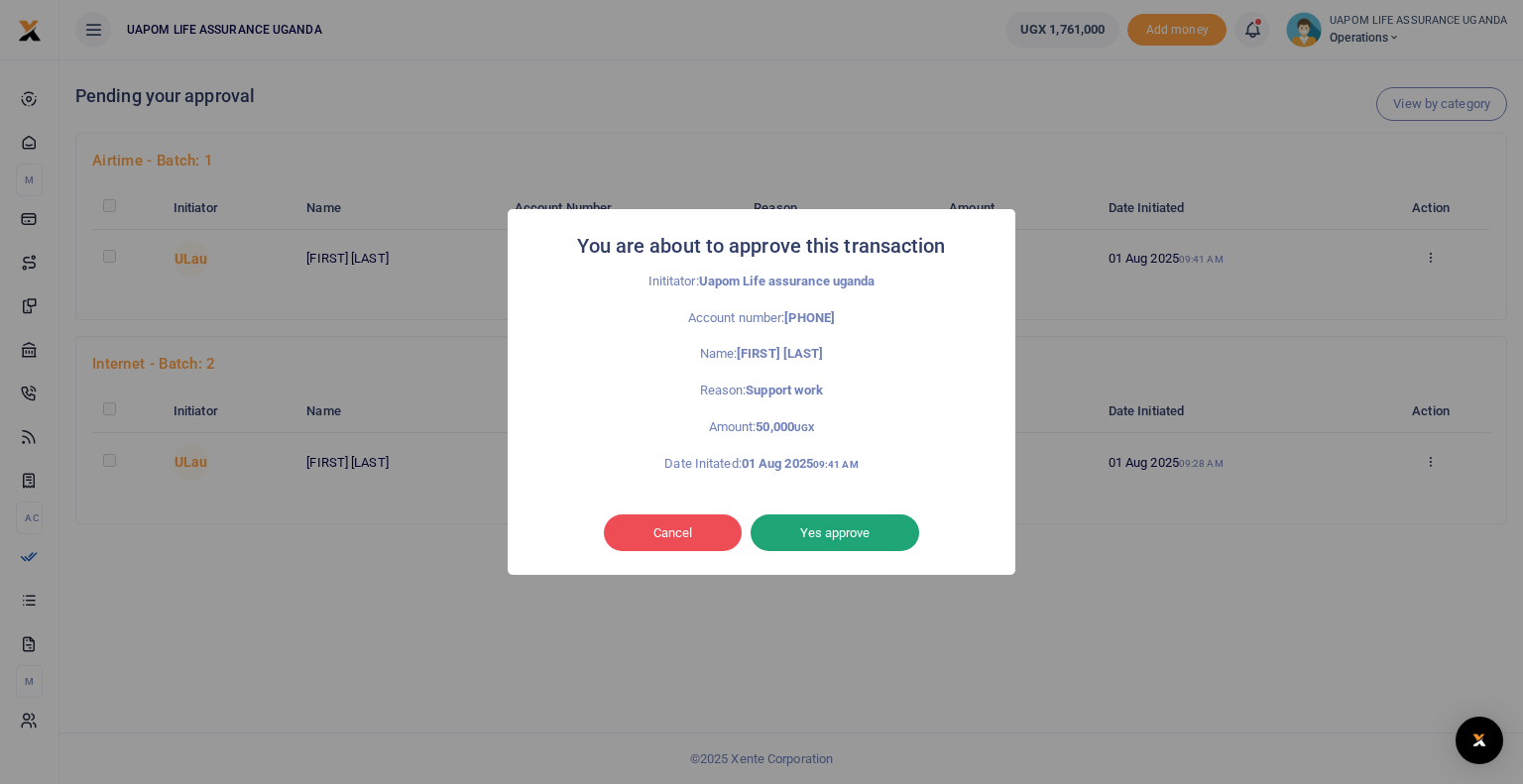 click on "Yes approve" at bounding box center (835, 533) 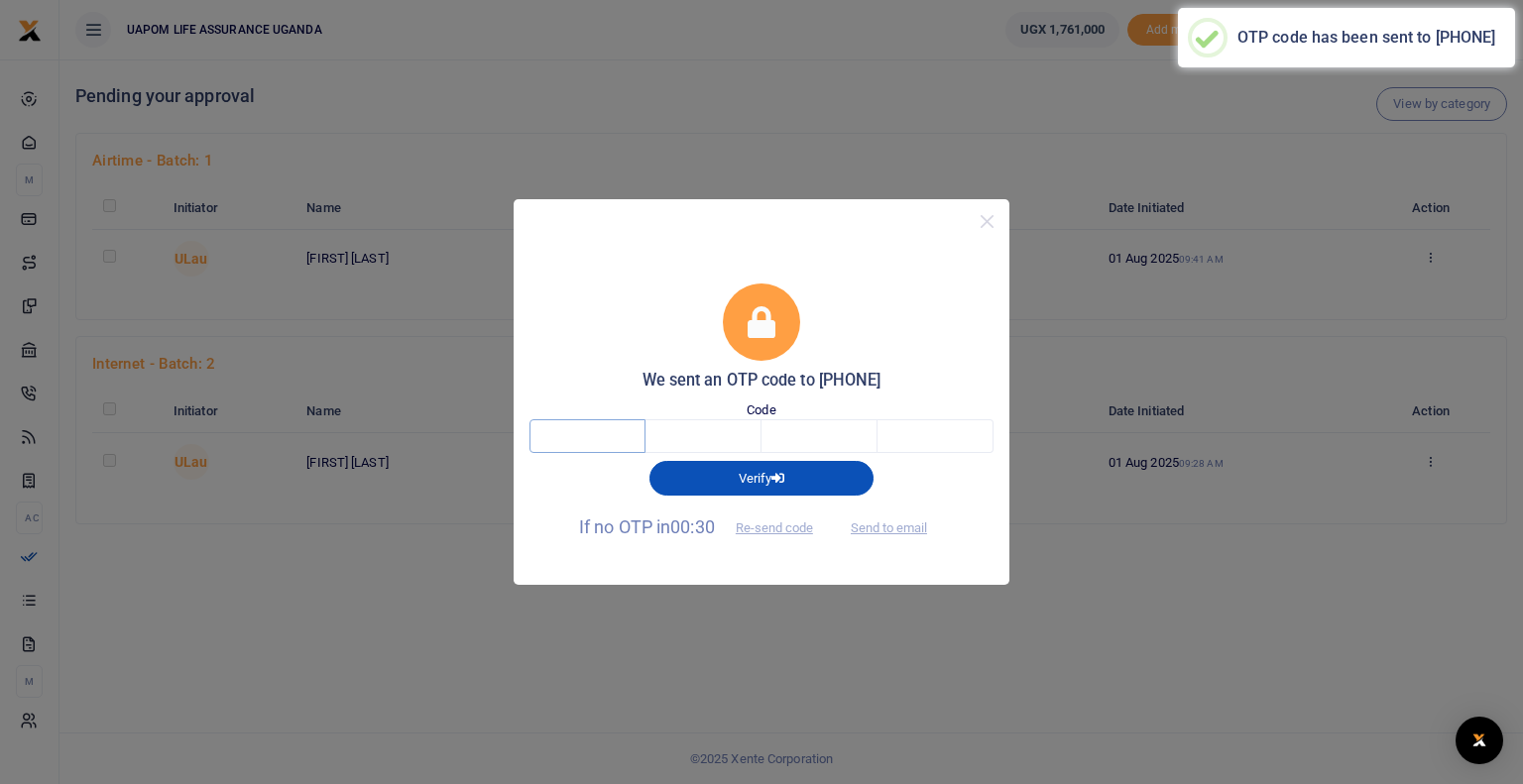 click at bounding box center [587, 436] 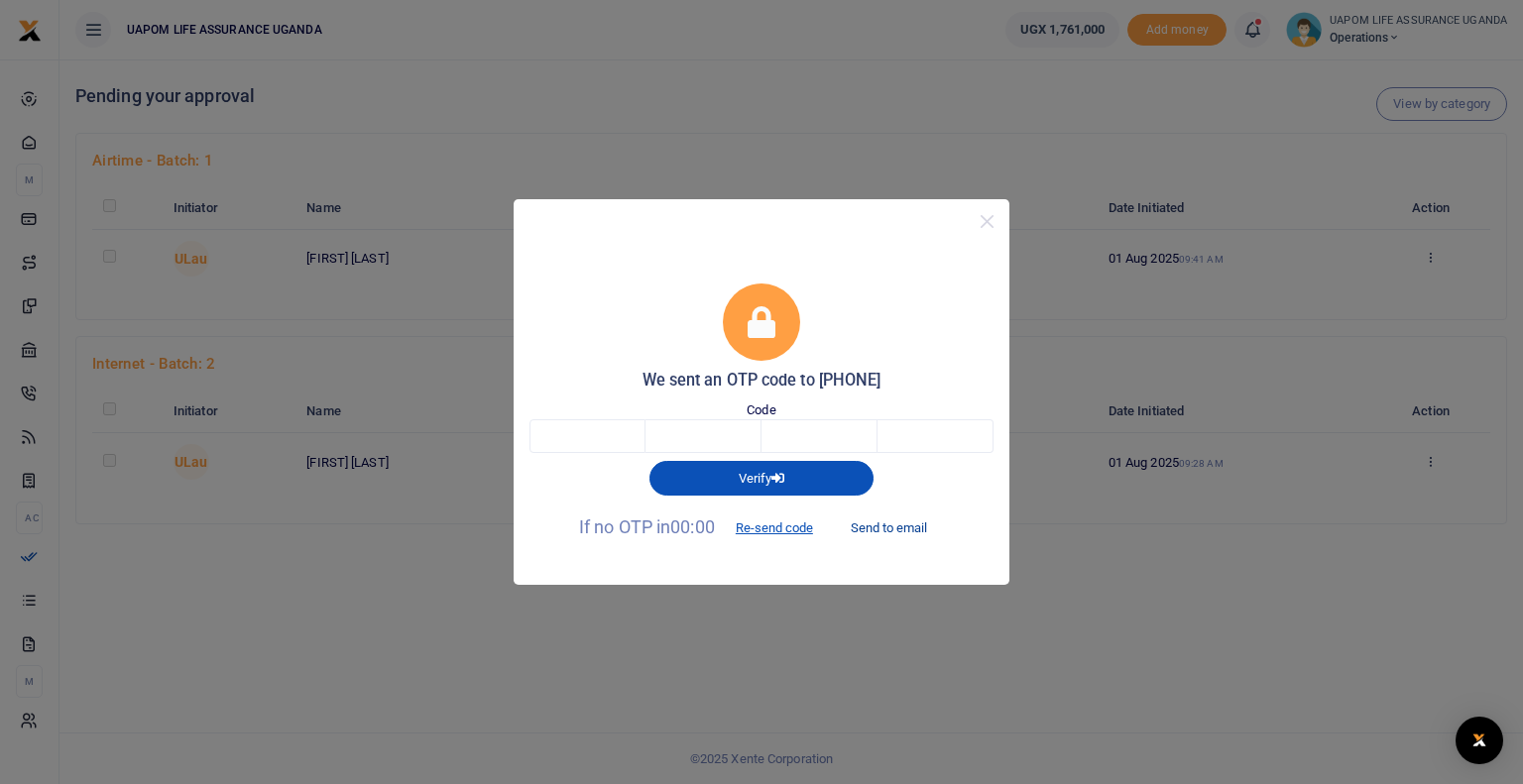 click on "Send to email" at bounding box center [888, 528] 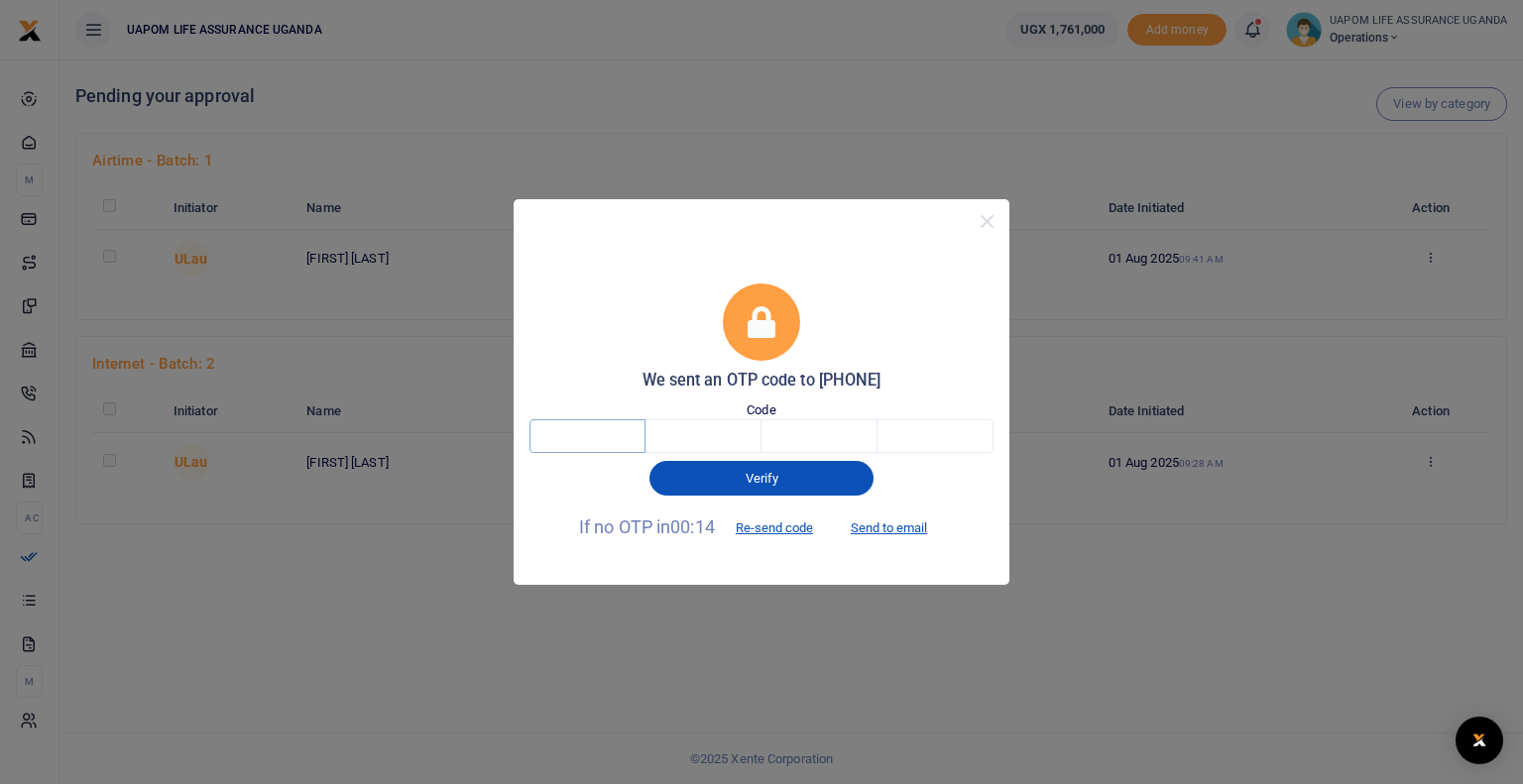 click at bounding box center (587, 436) 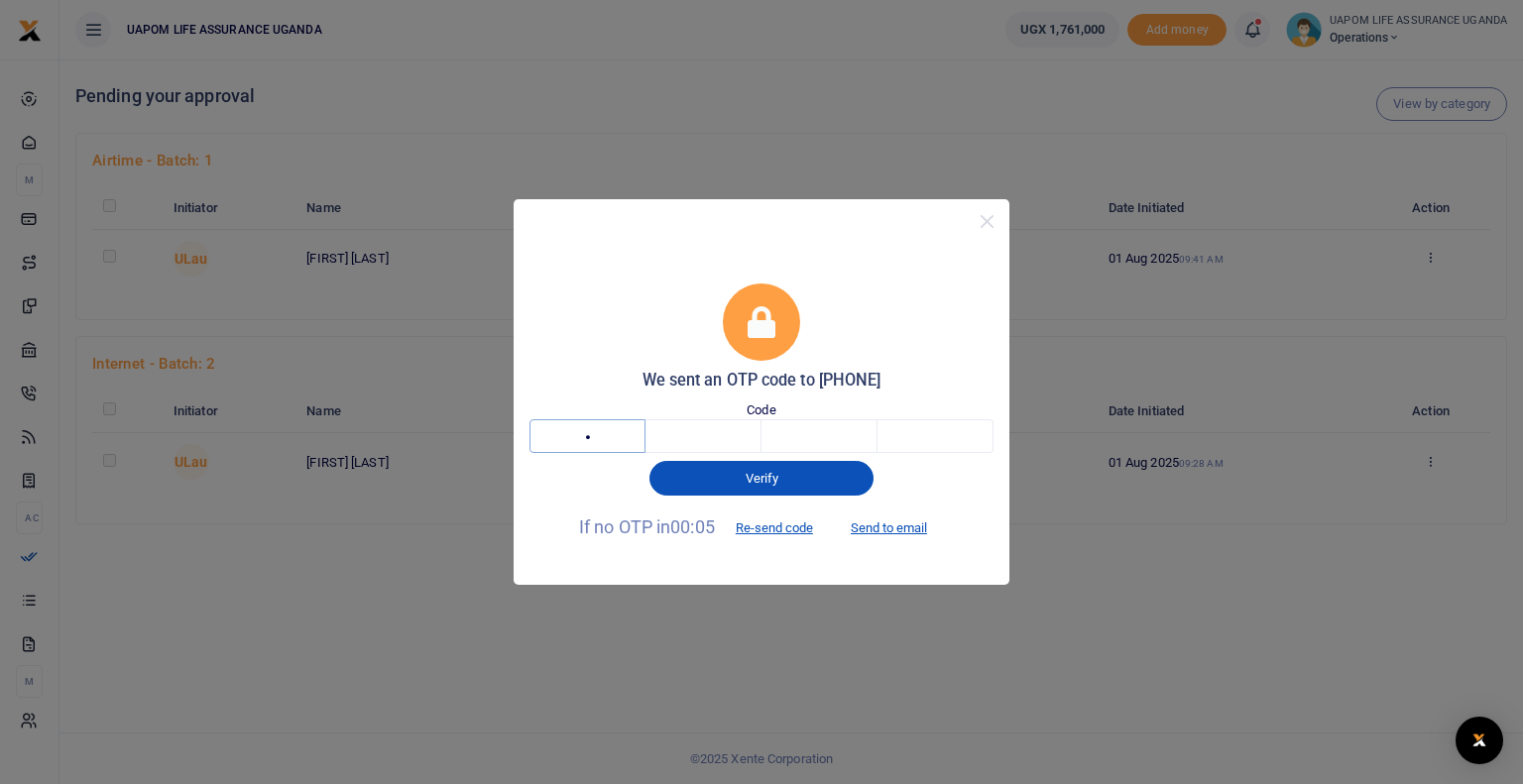 type on "5" 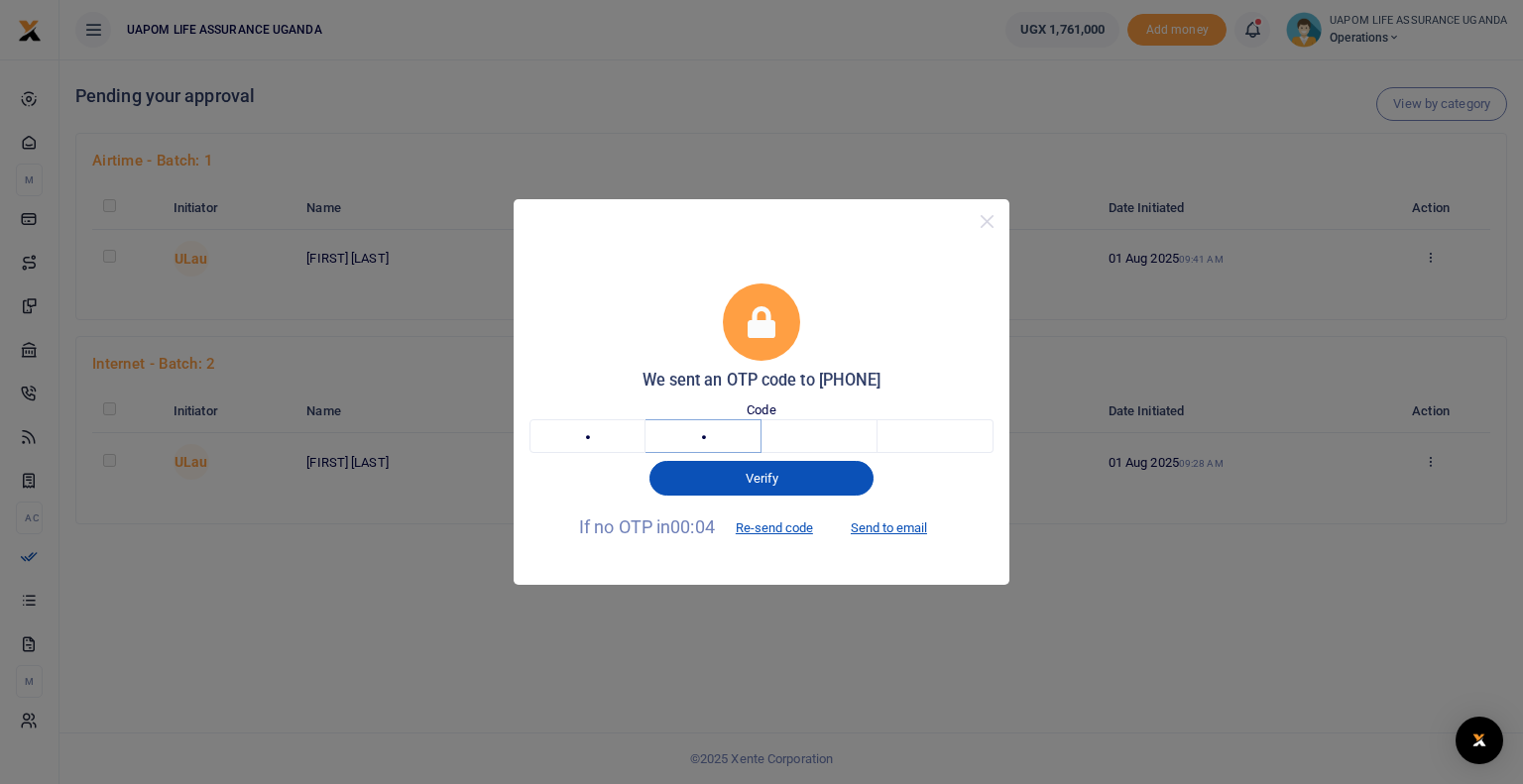 type on "8" 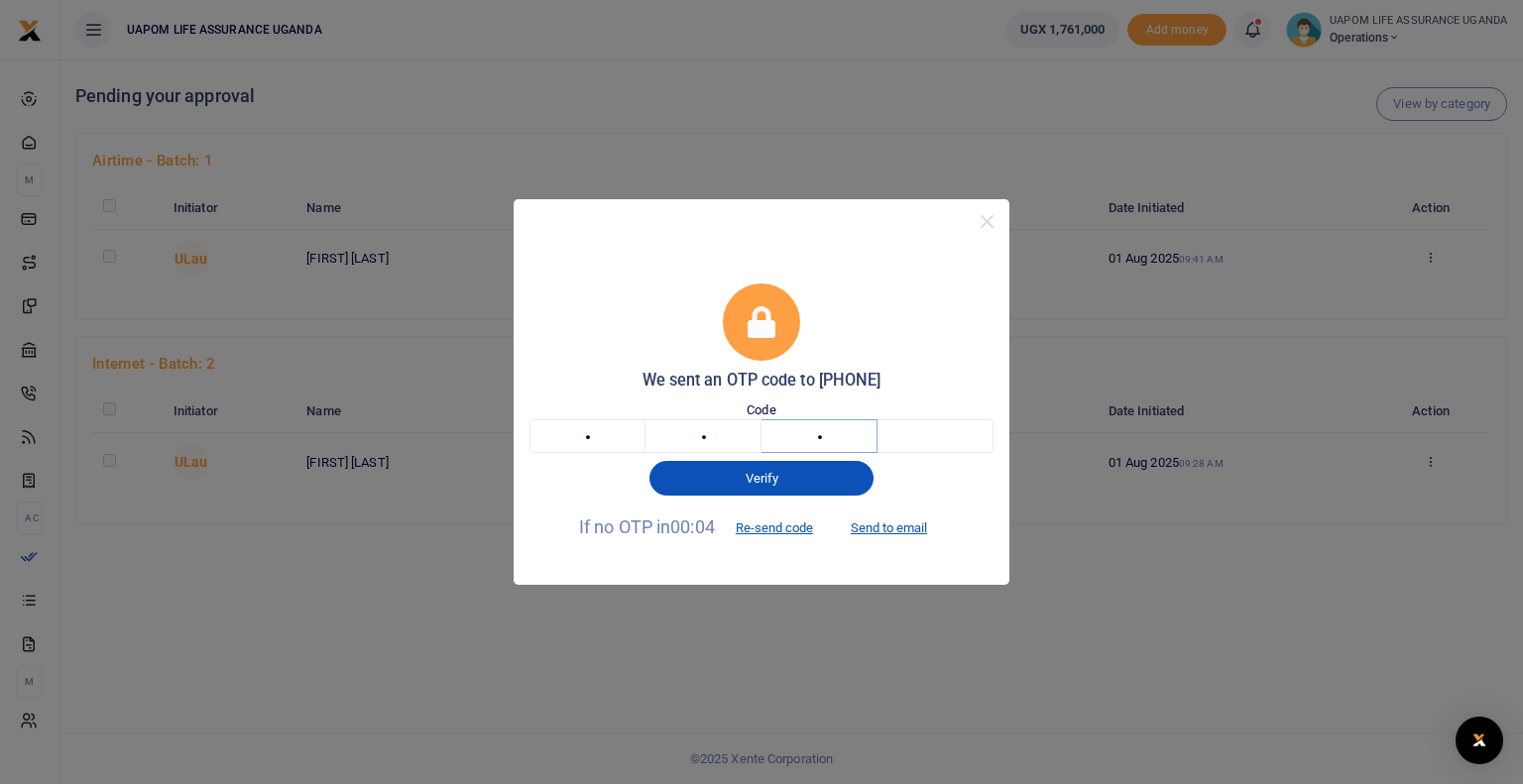 type on "6" 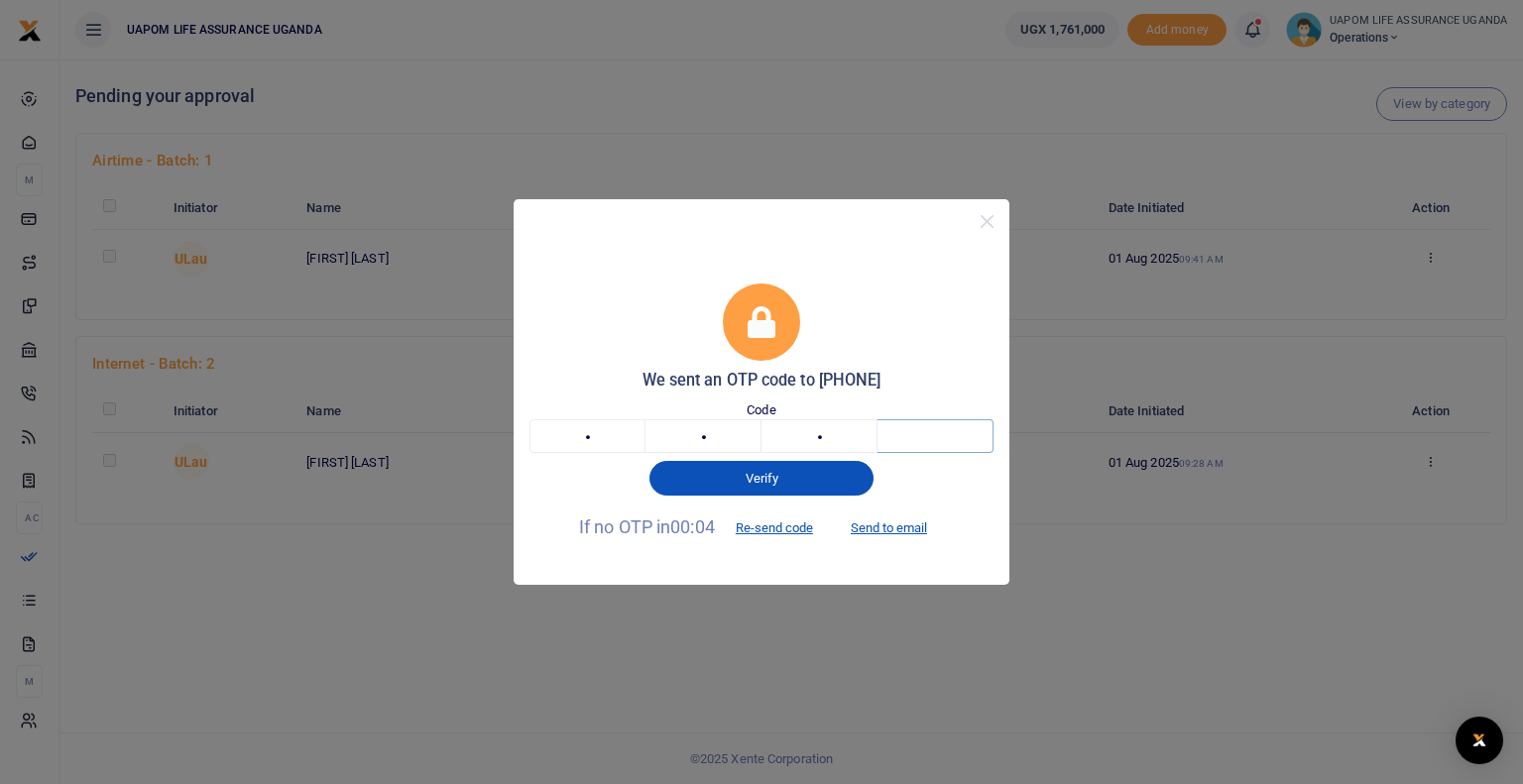 type on "5" 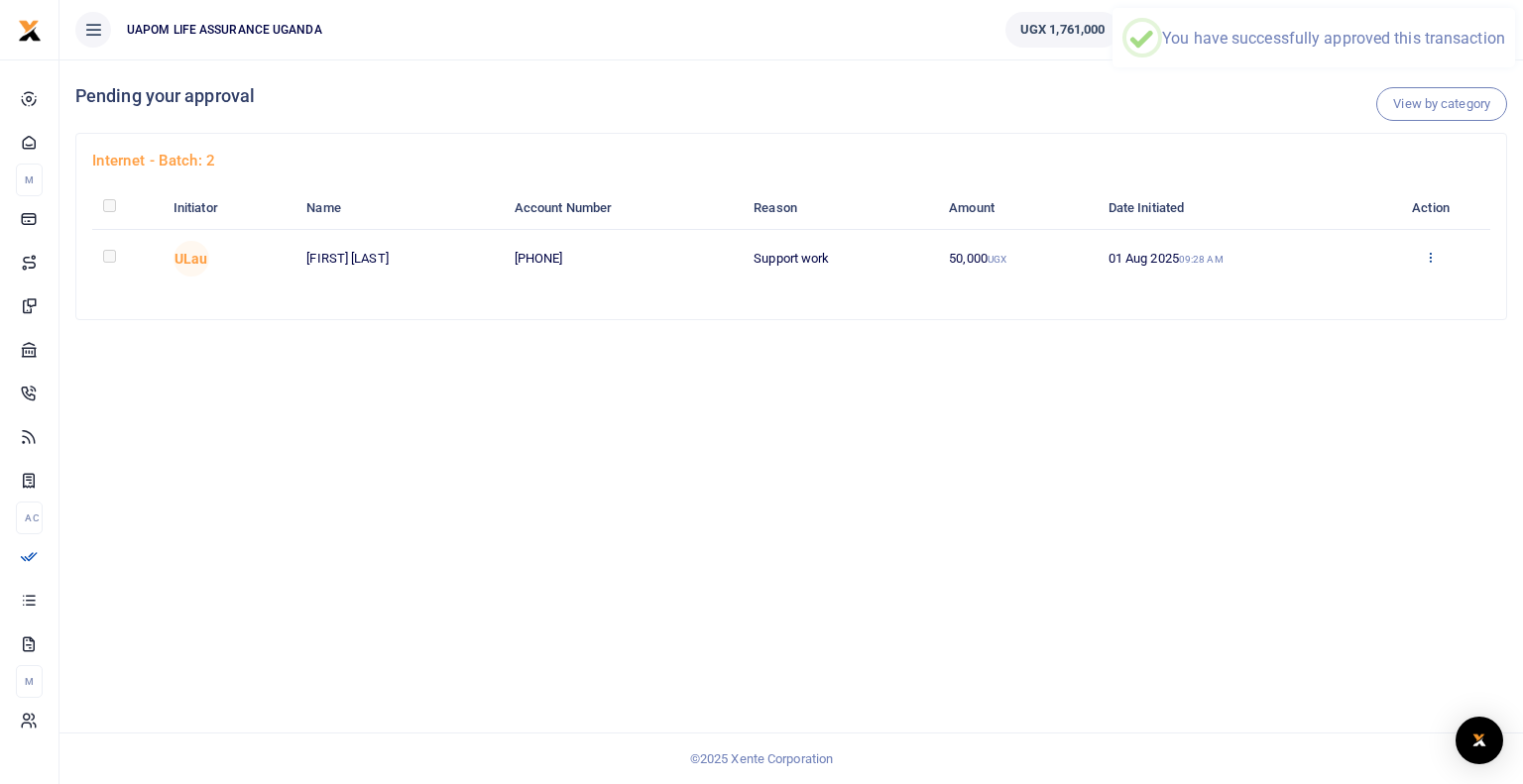 click at bounding box center [1430, 257] 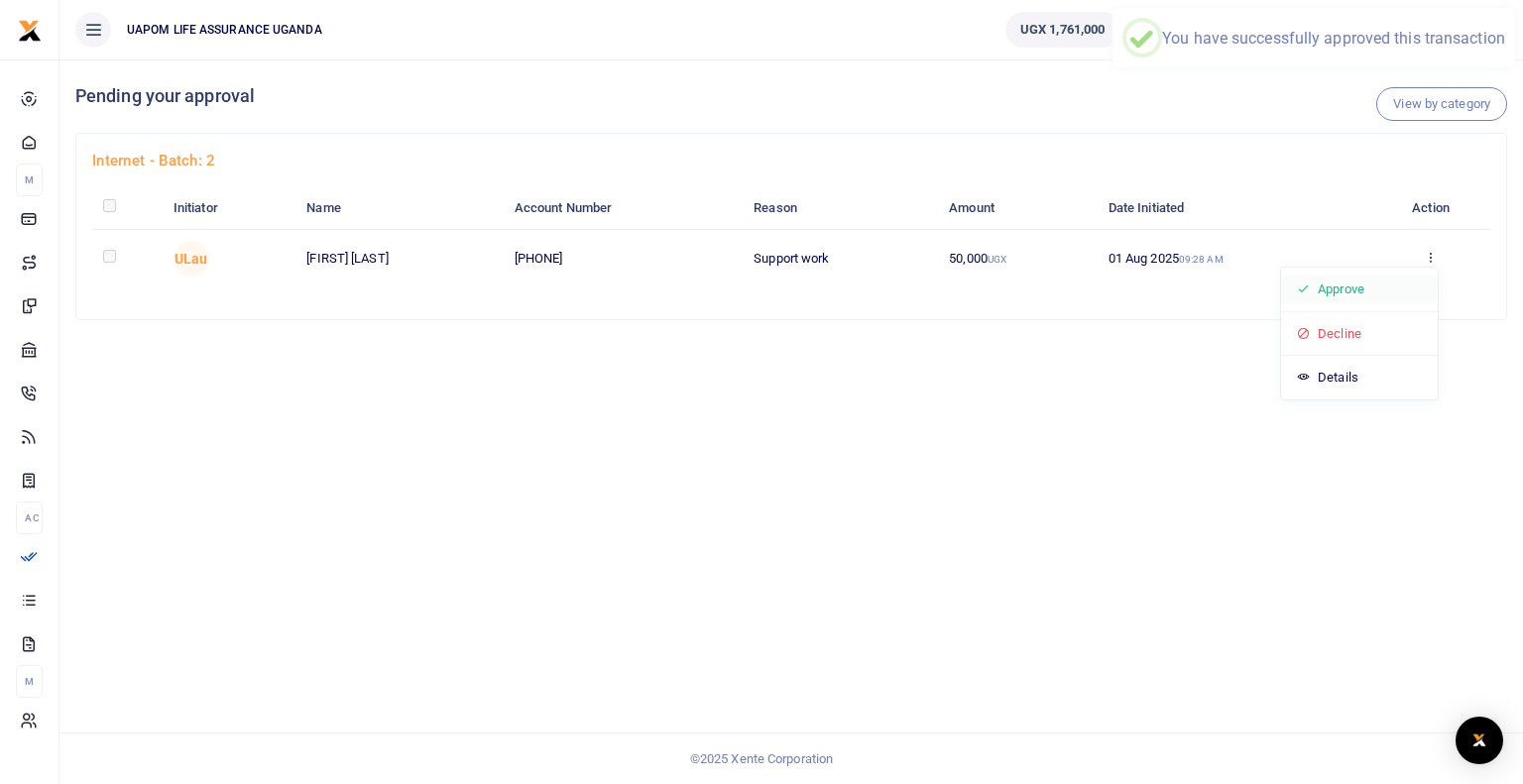 click on "Approve" at bounding box center (1359, 289) 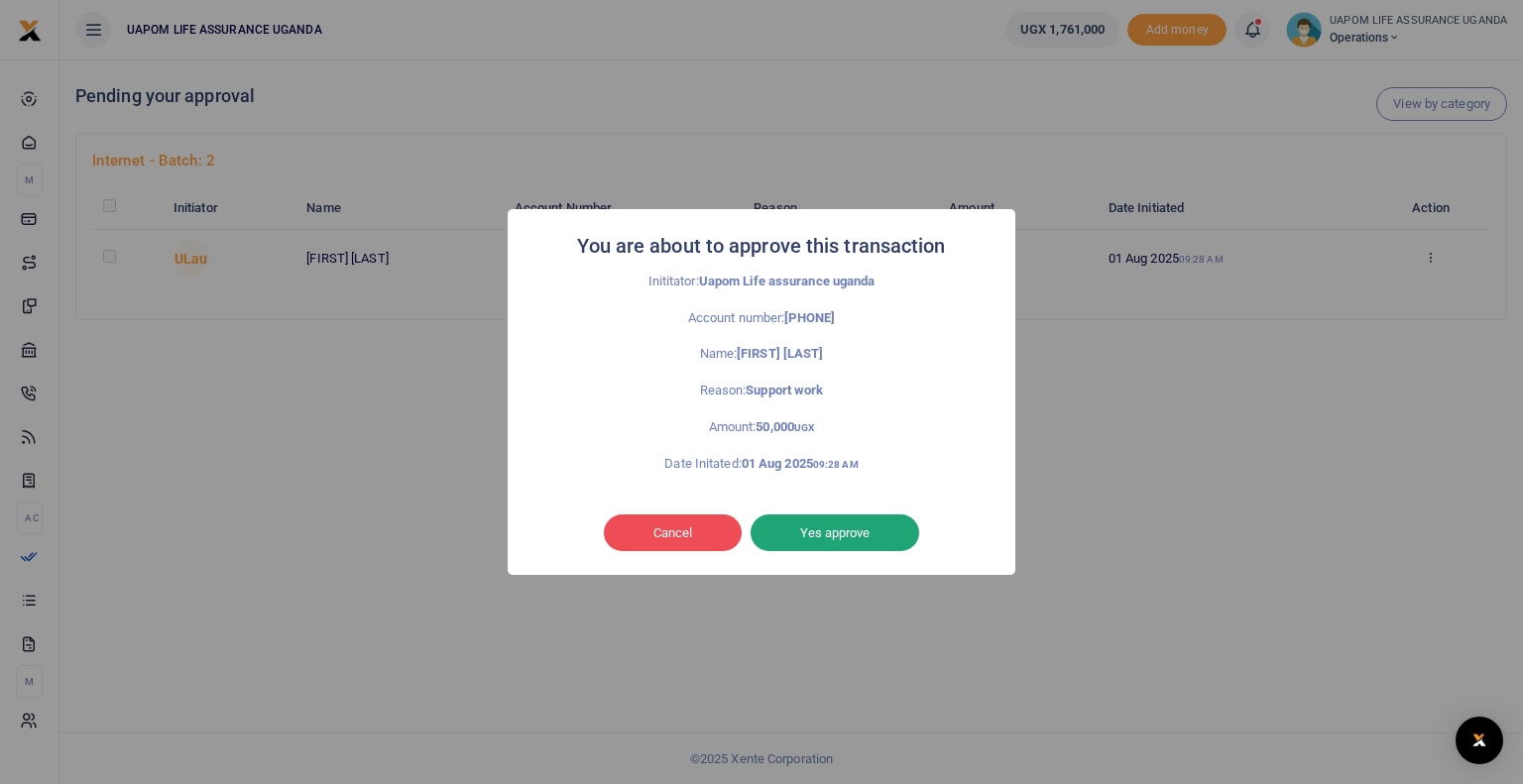 click on "Yes approve" at bounding box center (835, 533) 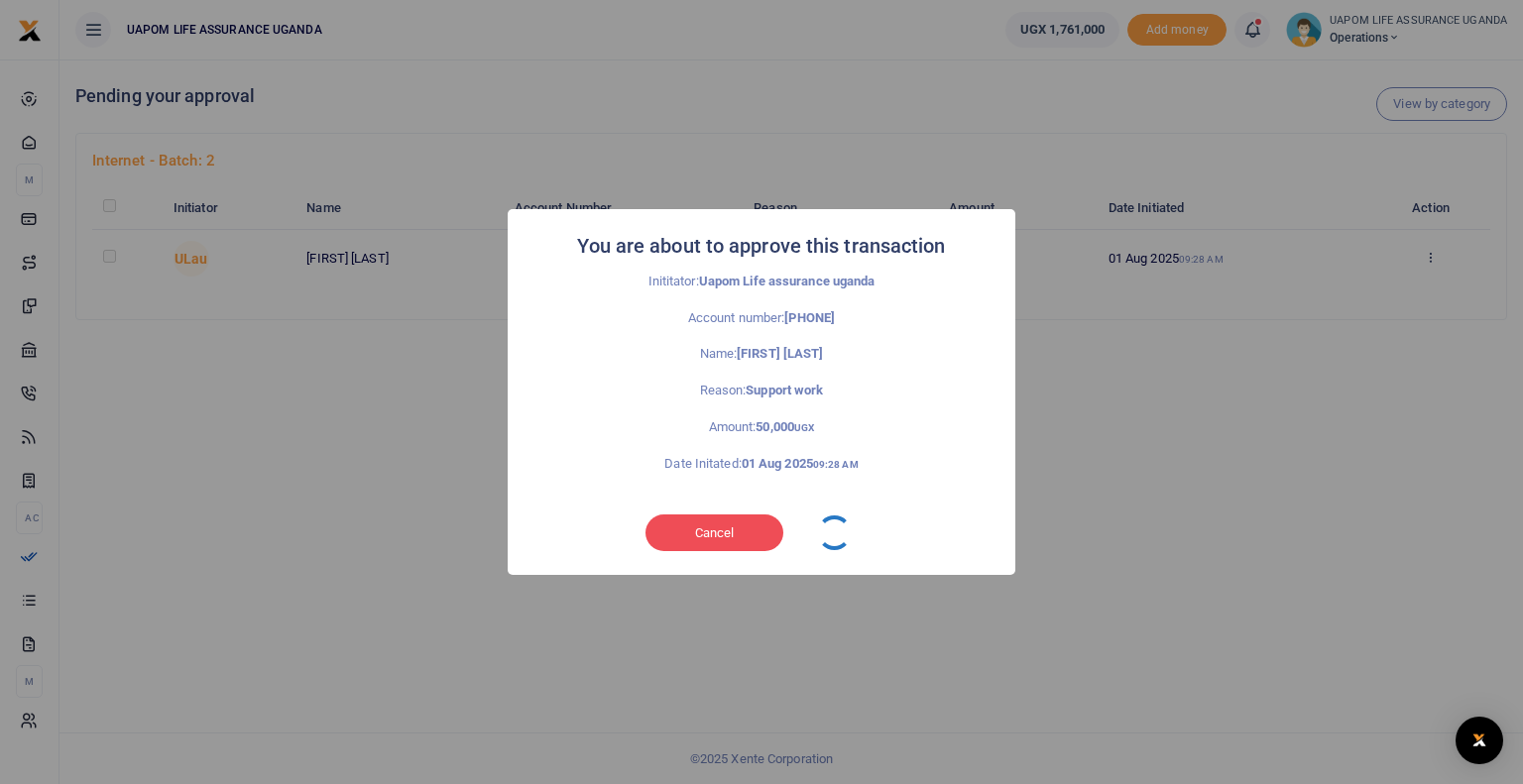 type 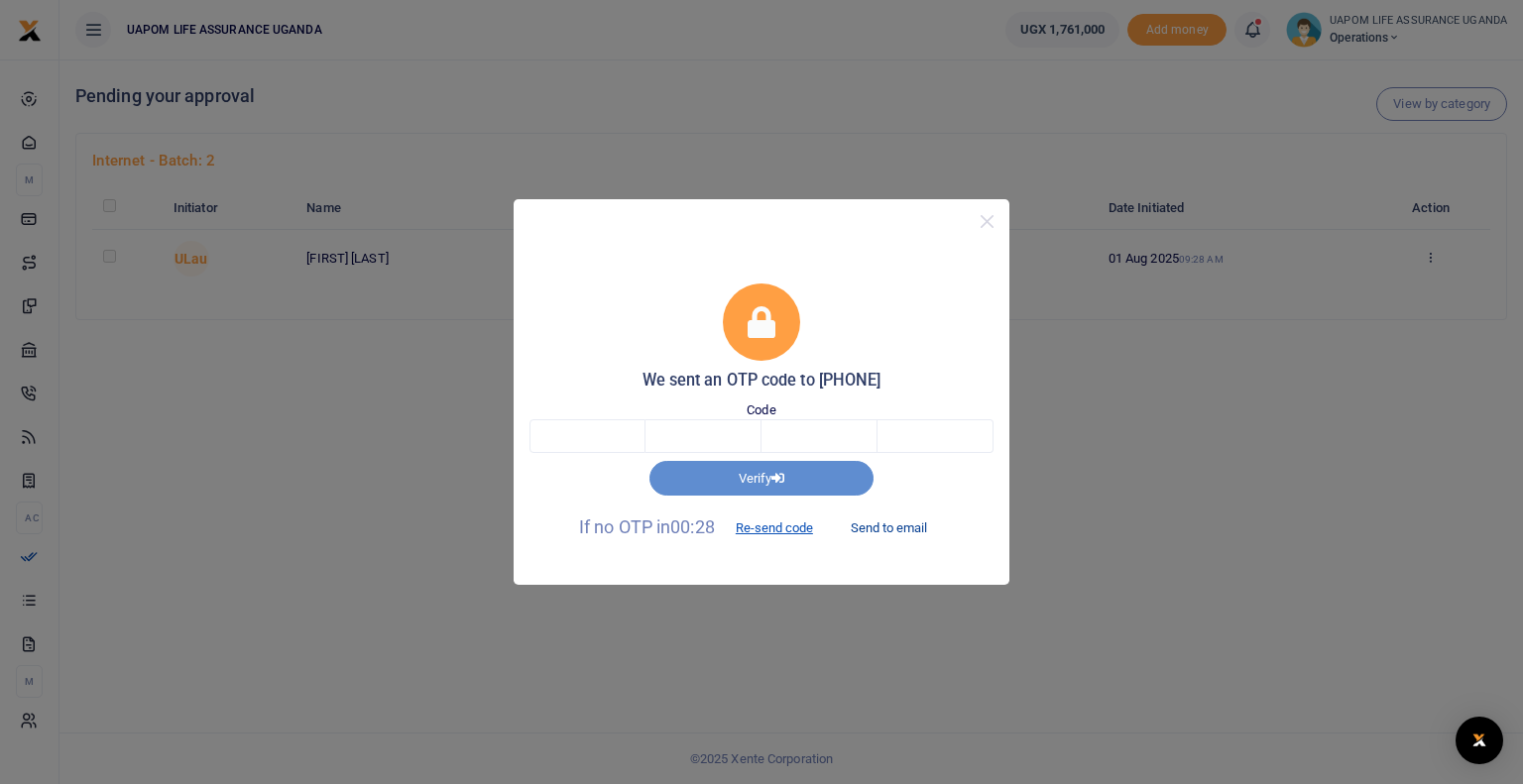 click on "Send to email" at bounding box center (888, 528) 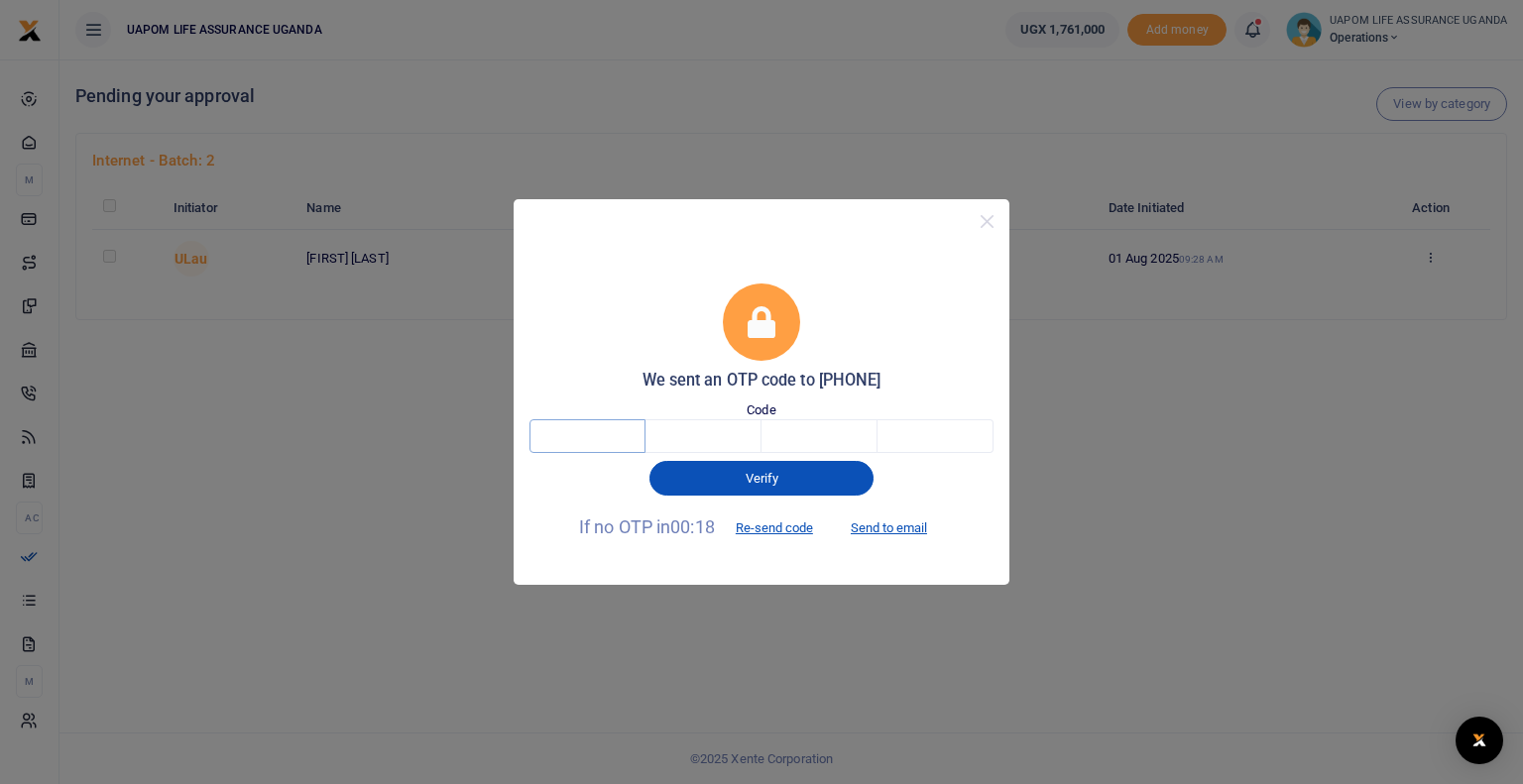 click at bounding box center [587, 436] 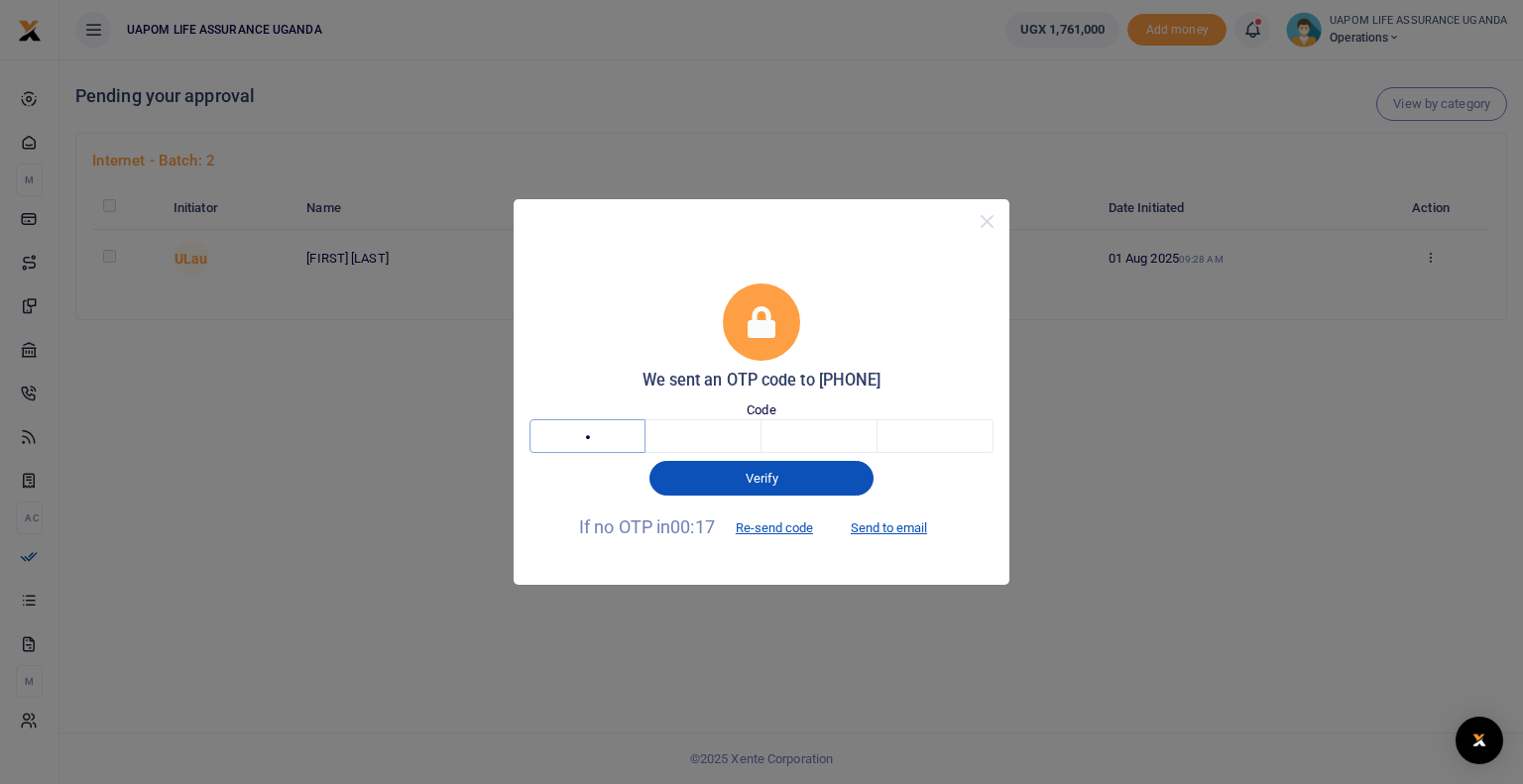 type on "6" 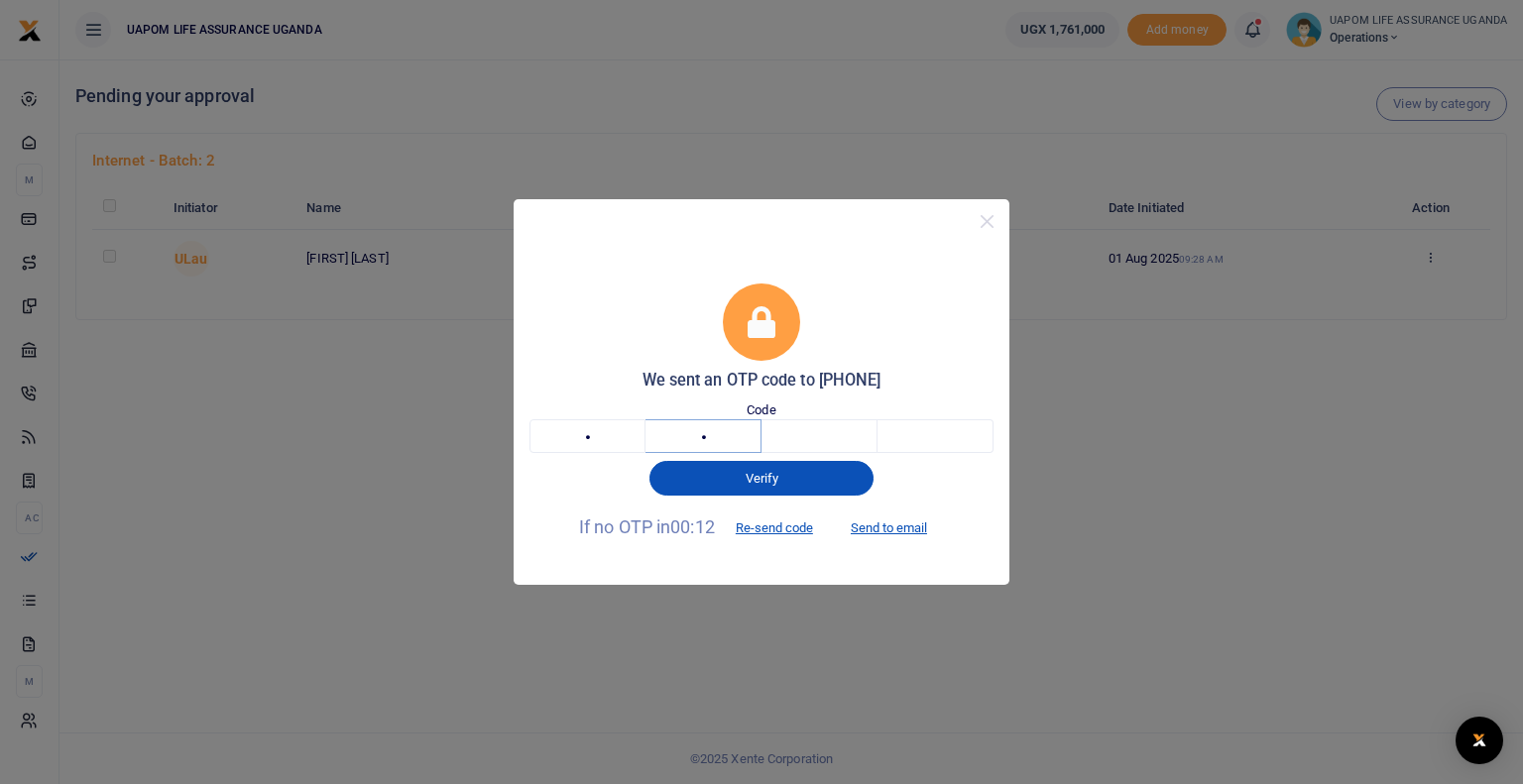 type on "1" 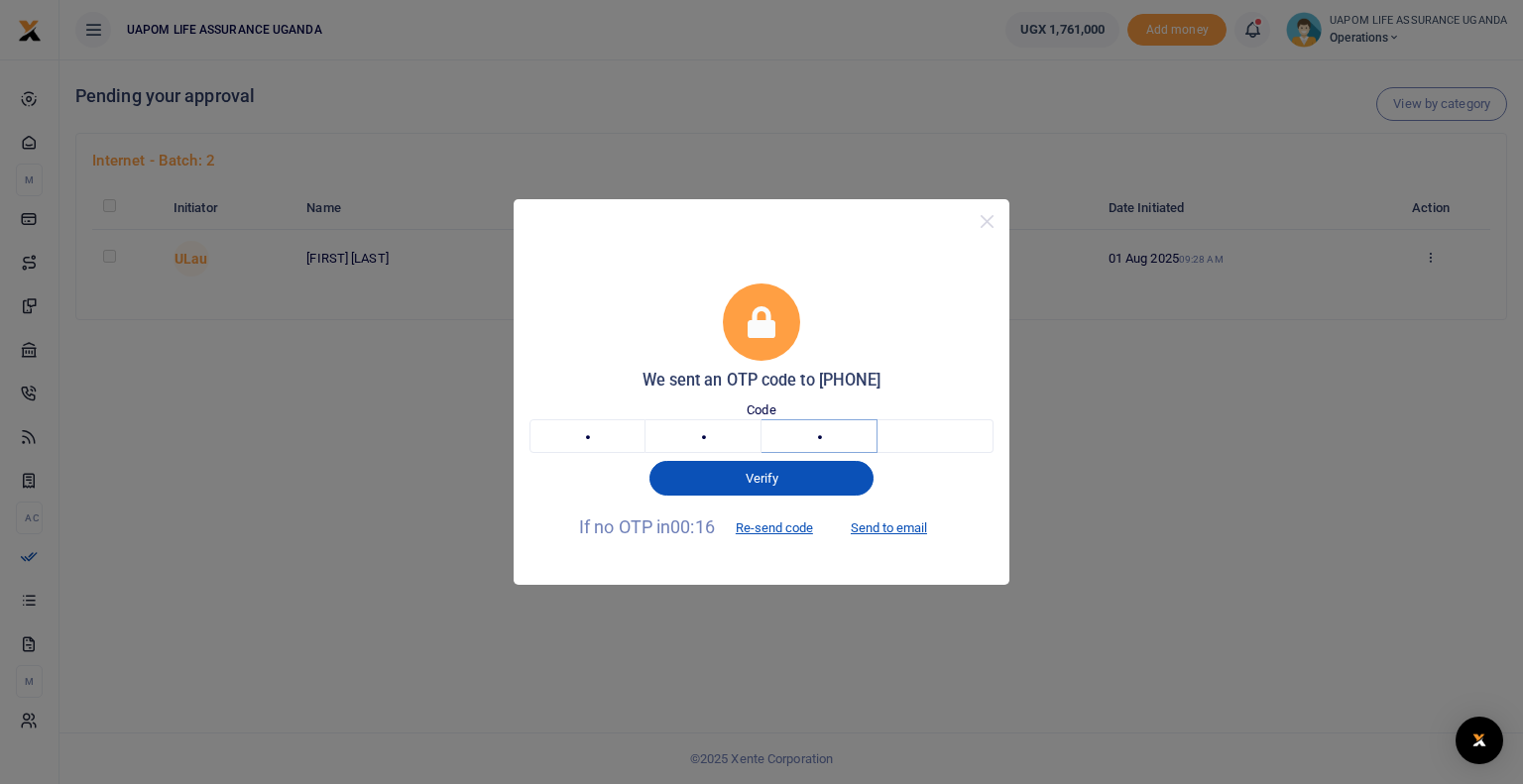 type on "3" 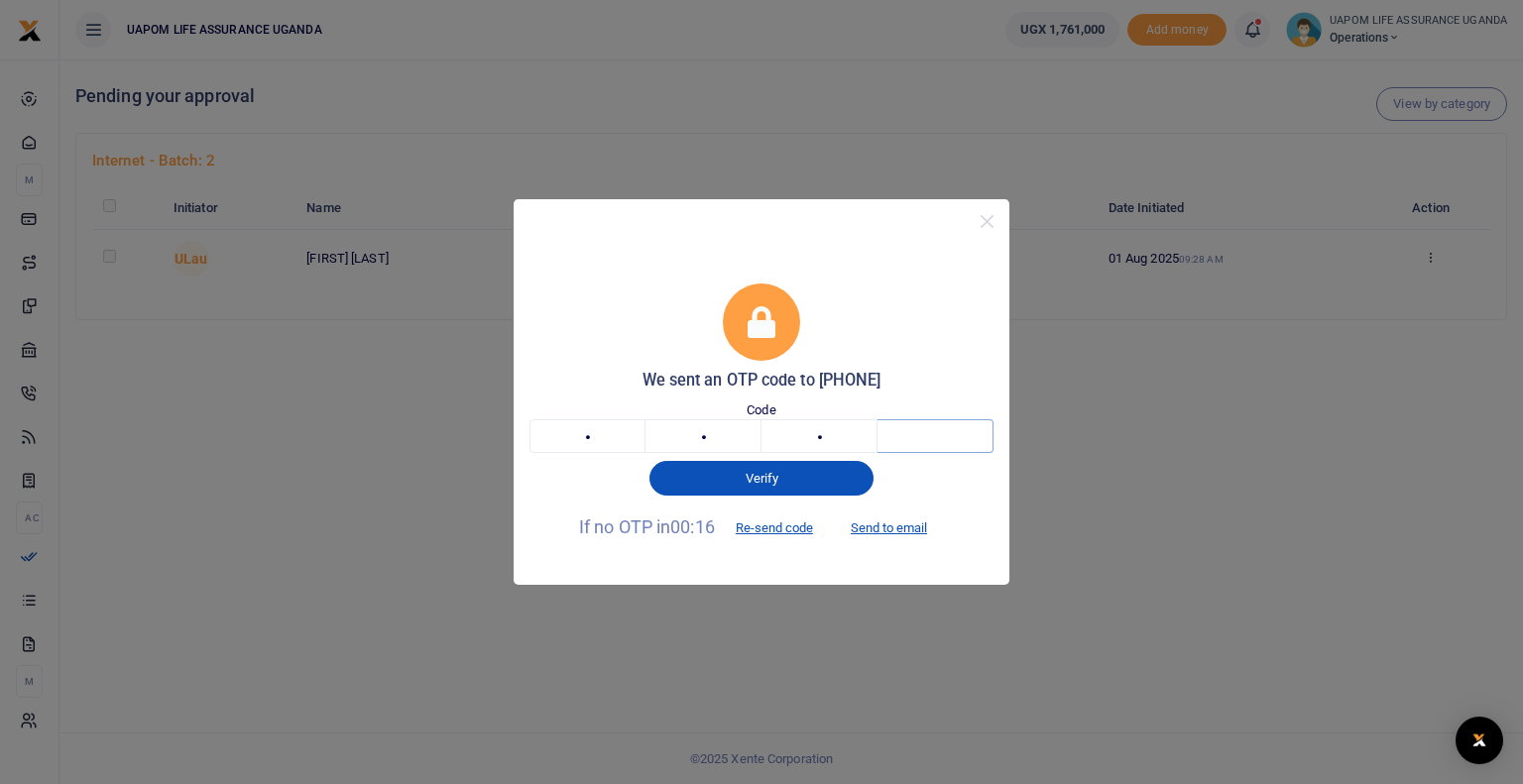 type on "1" 